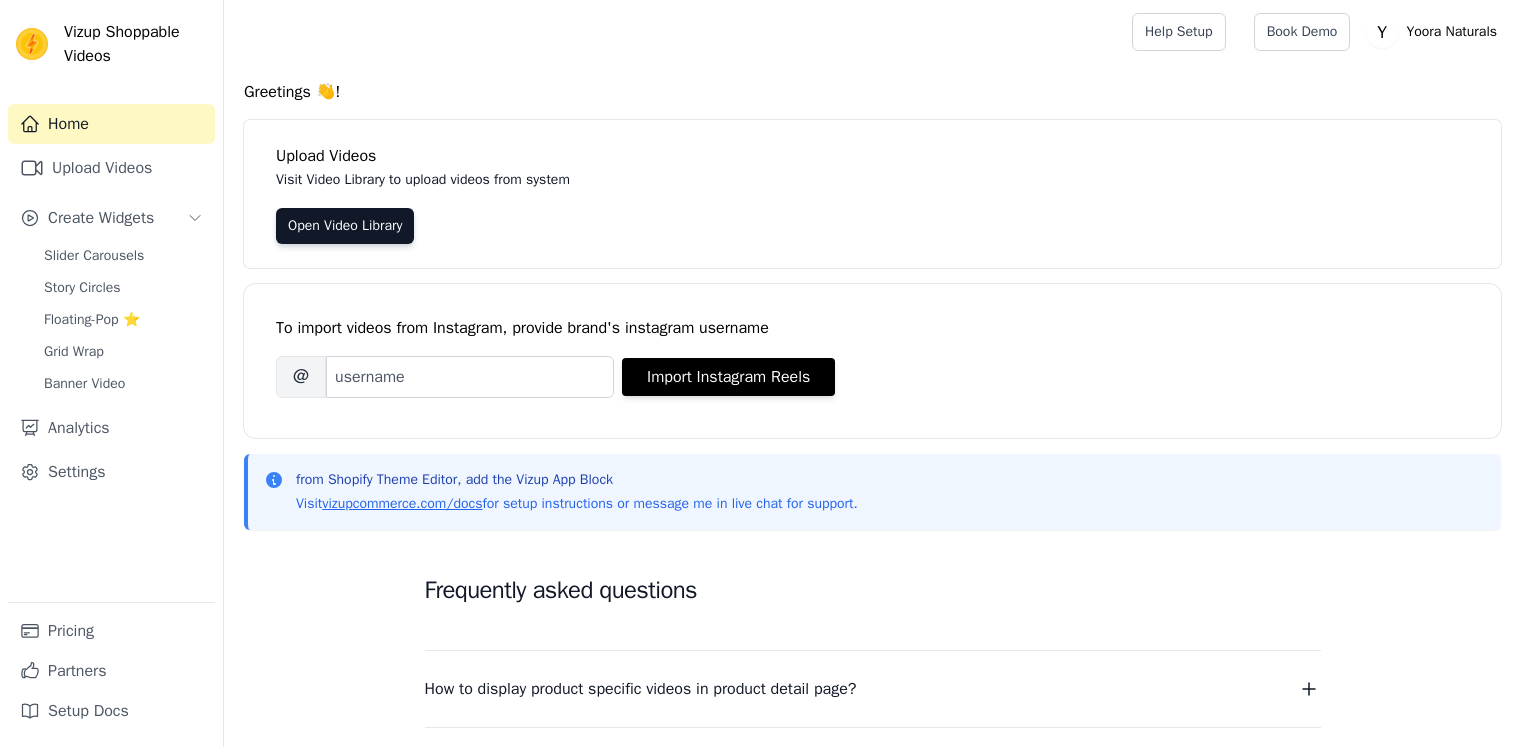 scroll, scrollTop: 0, scrollLeft: 0, axis: both 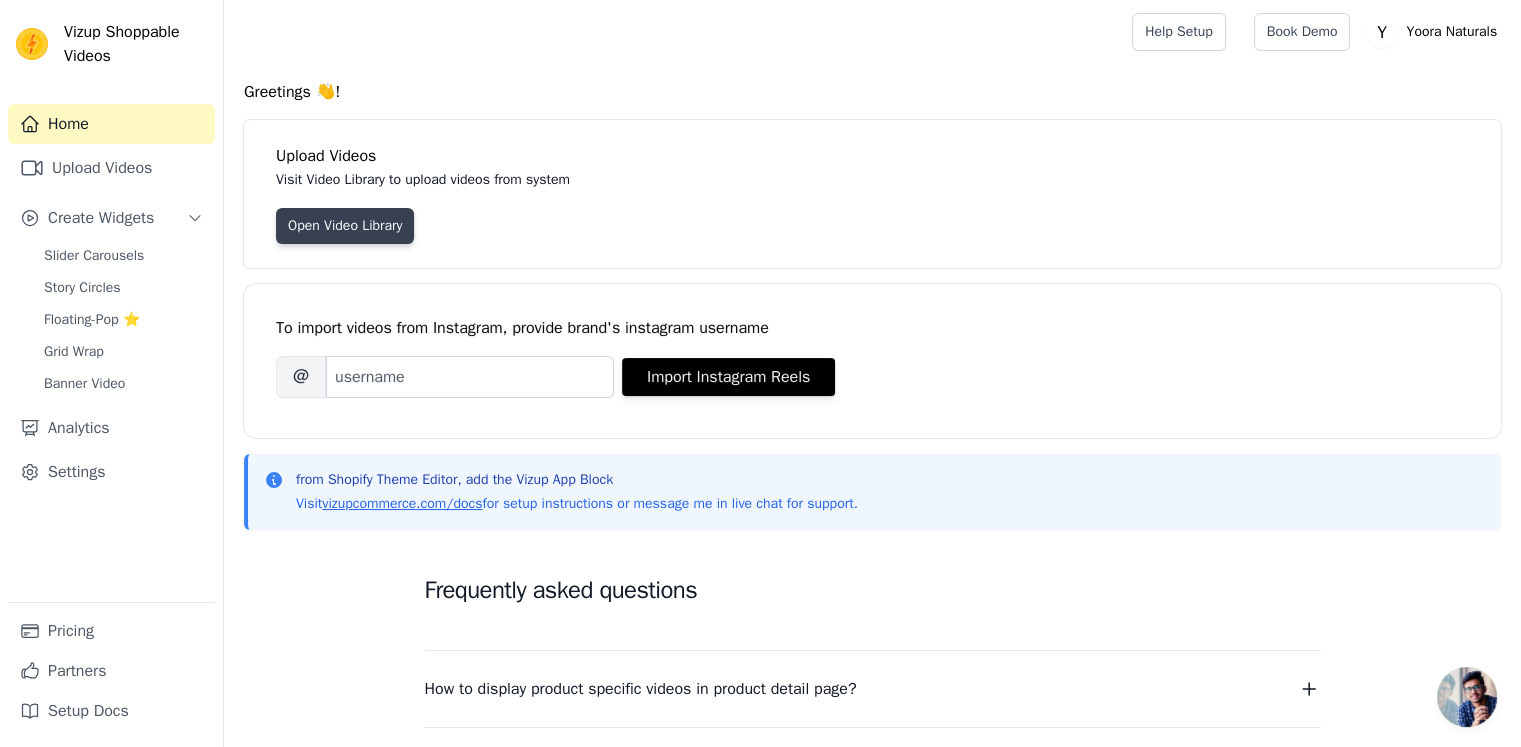 click on "Open Video Library" at bounding box center (345, 226) 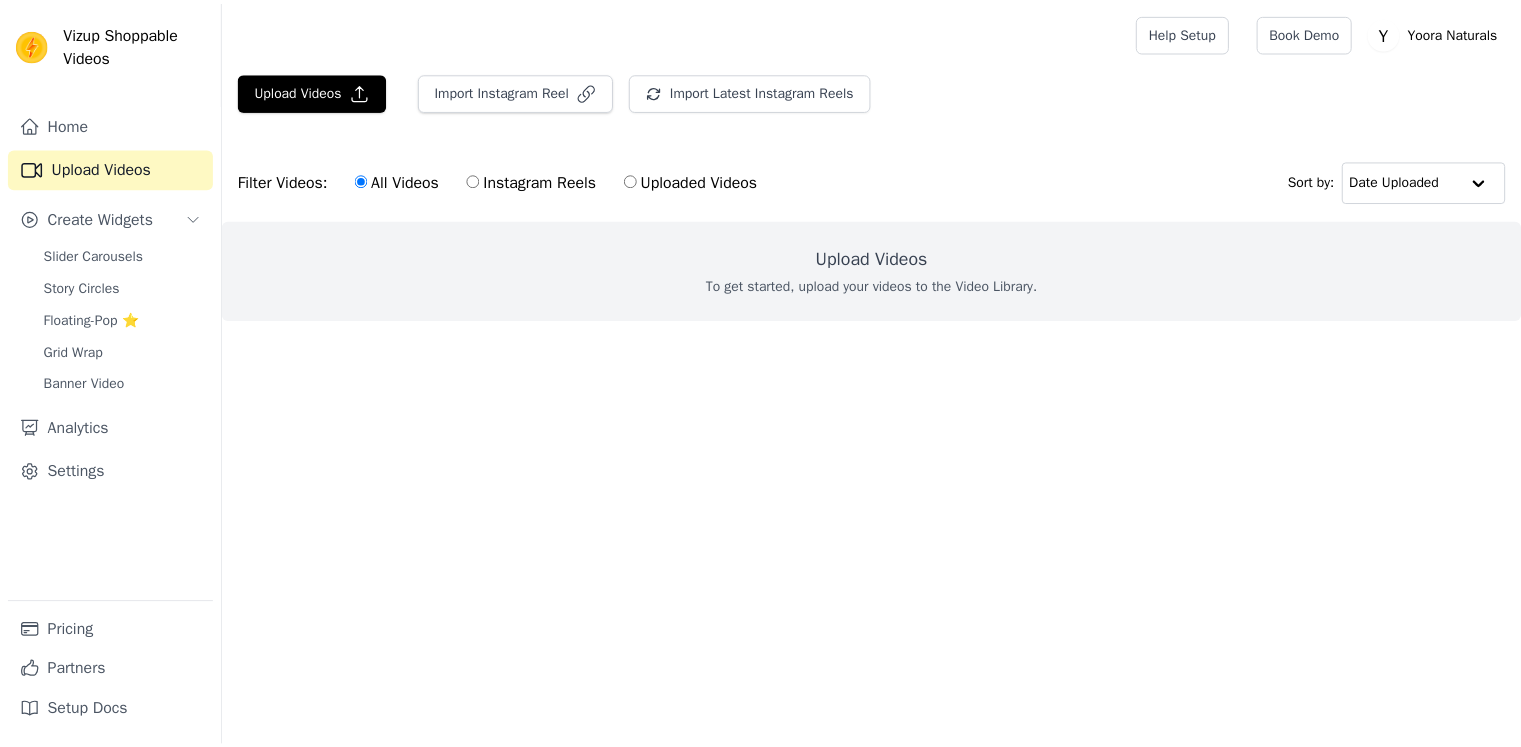 scroll, scrollTop: 0, scrollLeft: 0, axis: both 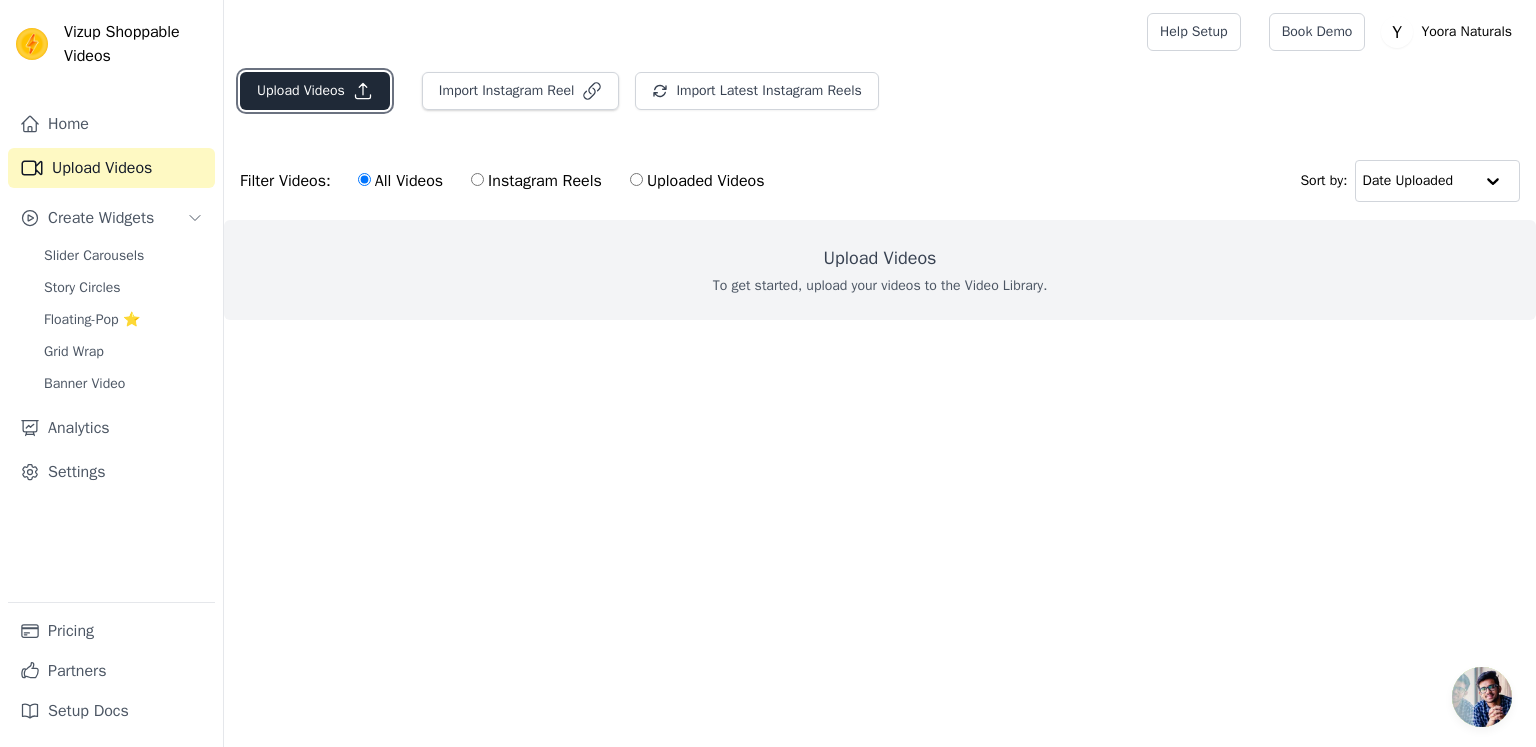 click 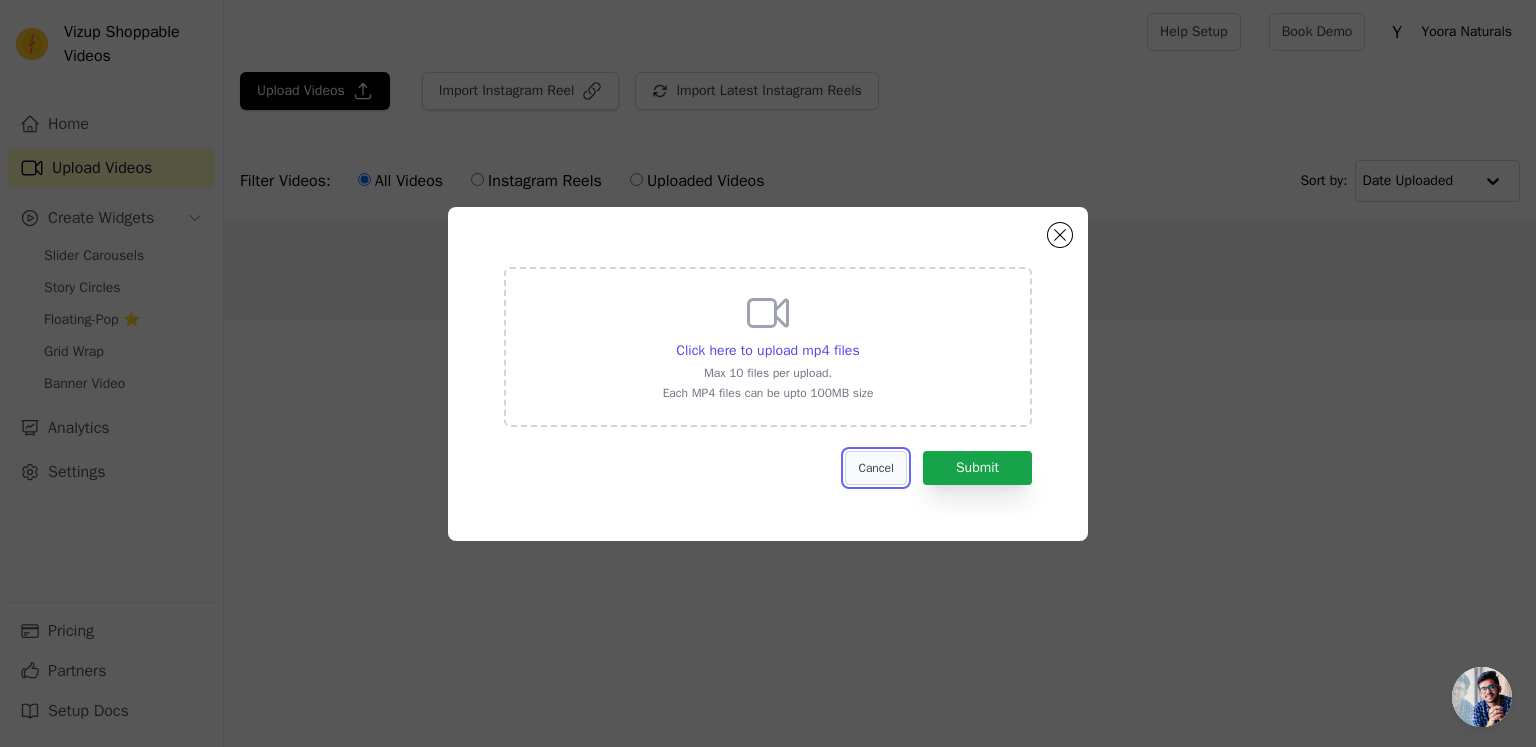 click on "Cancel" at bounding box center [875, 468] 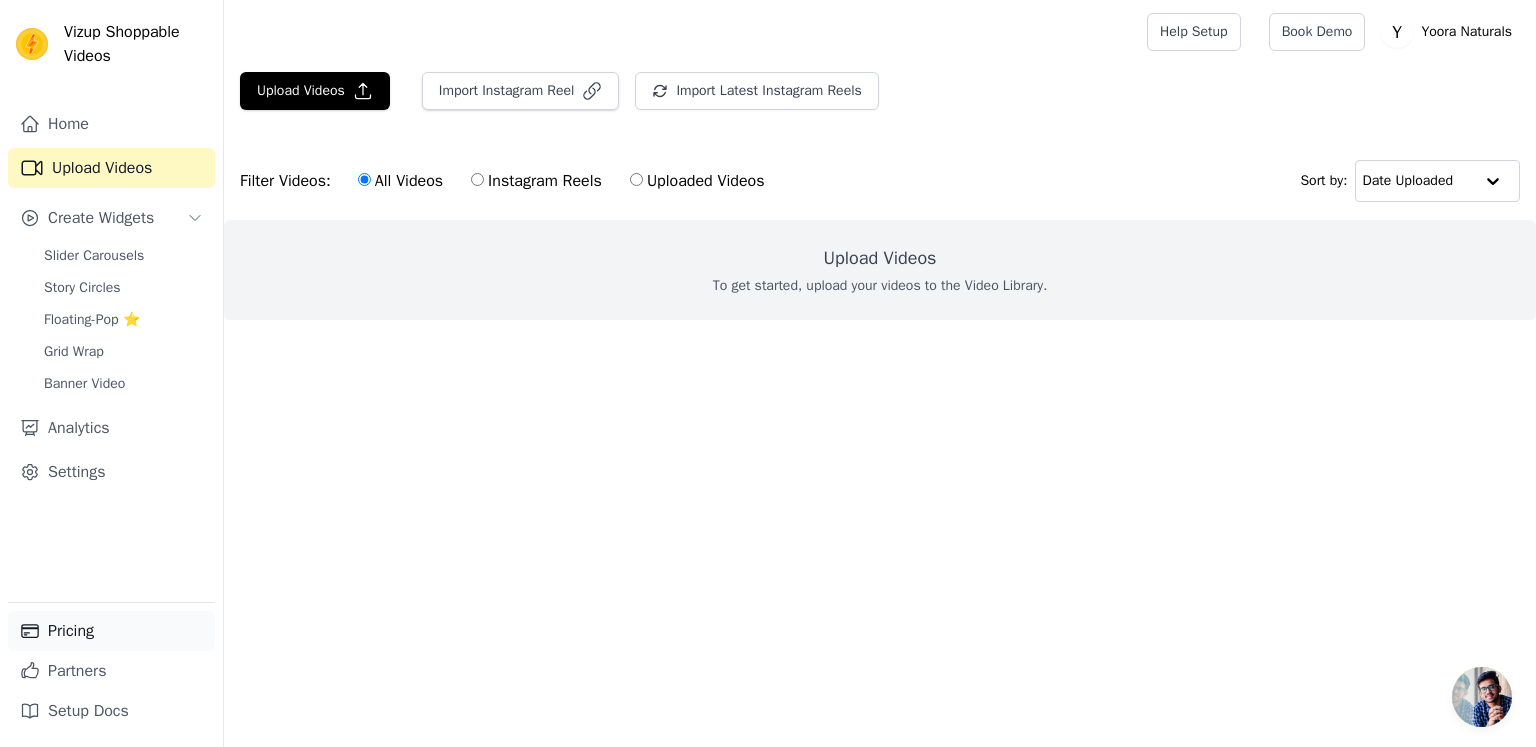click on "Pricing" at bounding box center (111, 631) 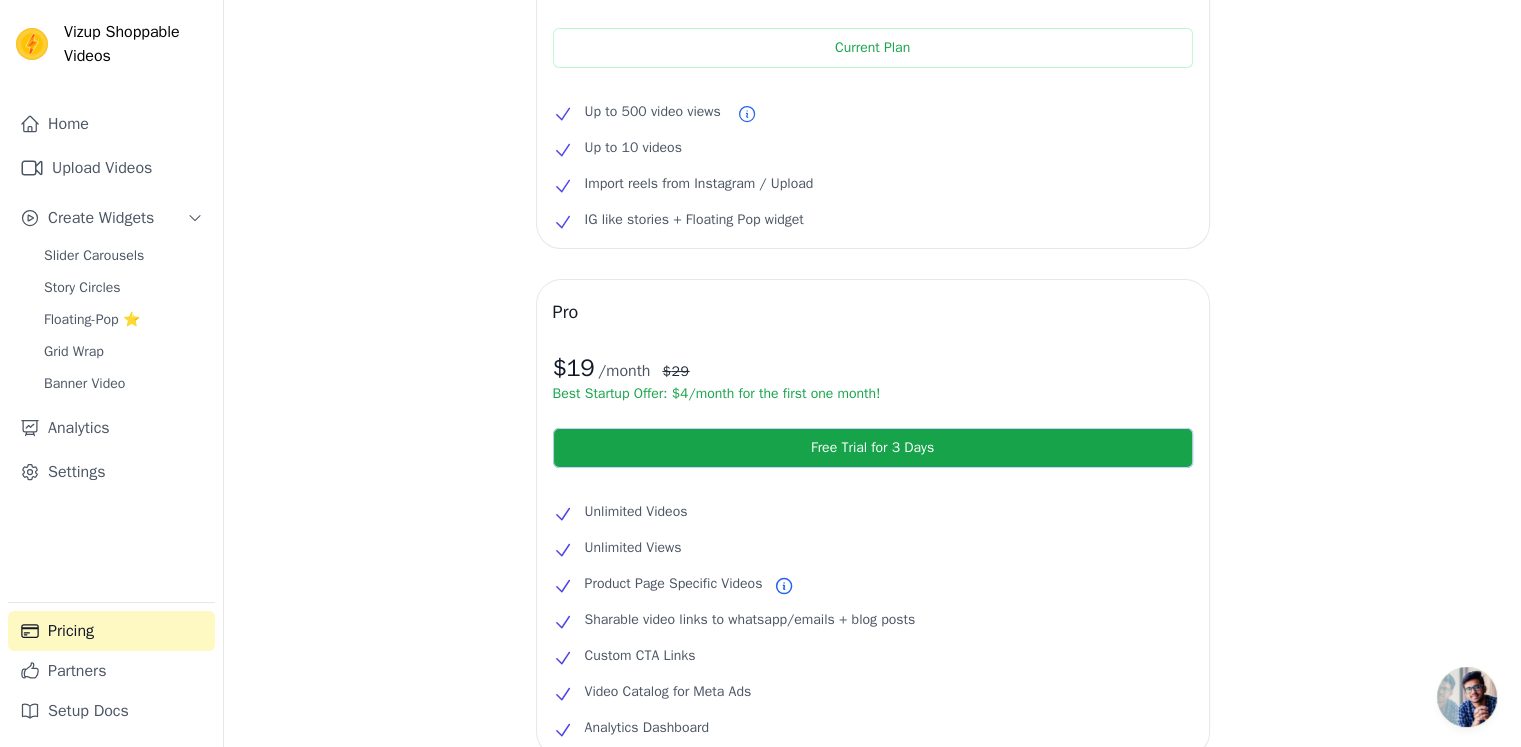 scroll, scrollTop: 0, scrollLeft: 0, axis: both 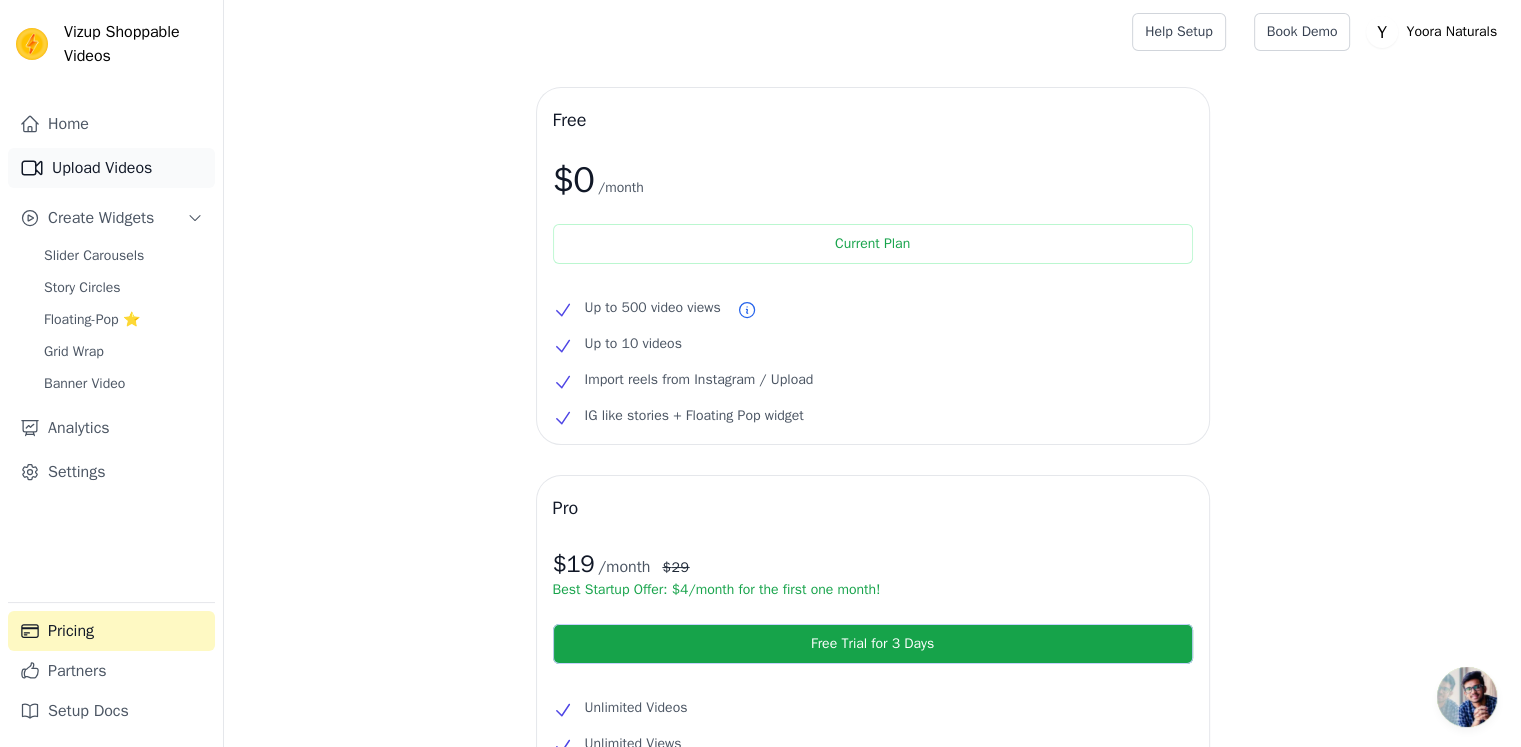 click on "Upload Videos" at bounding box center [111, 168] 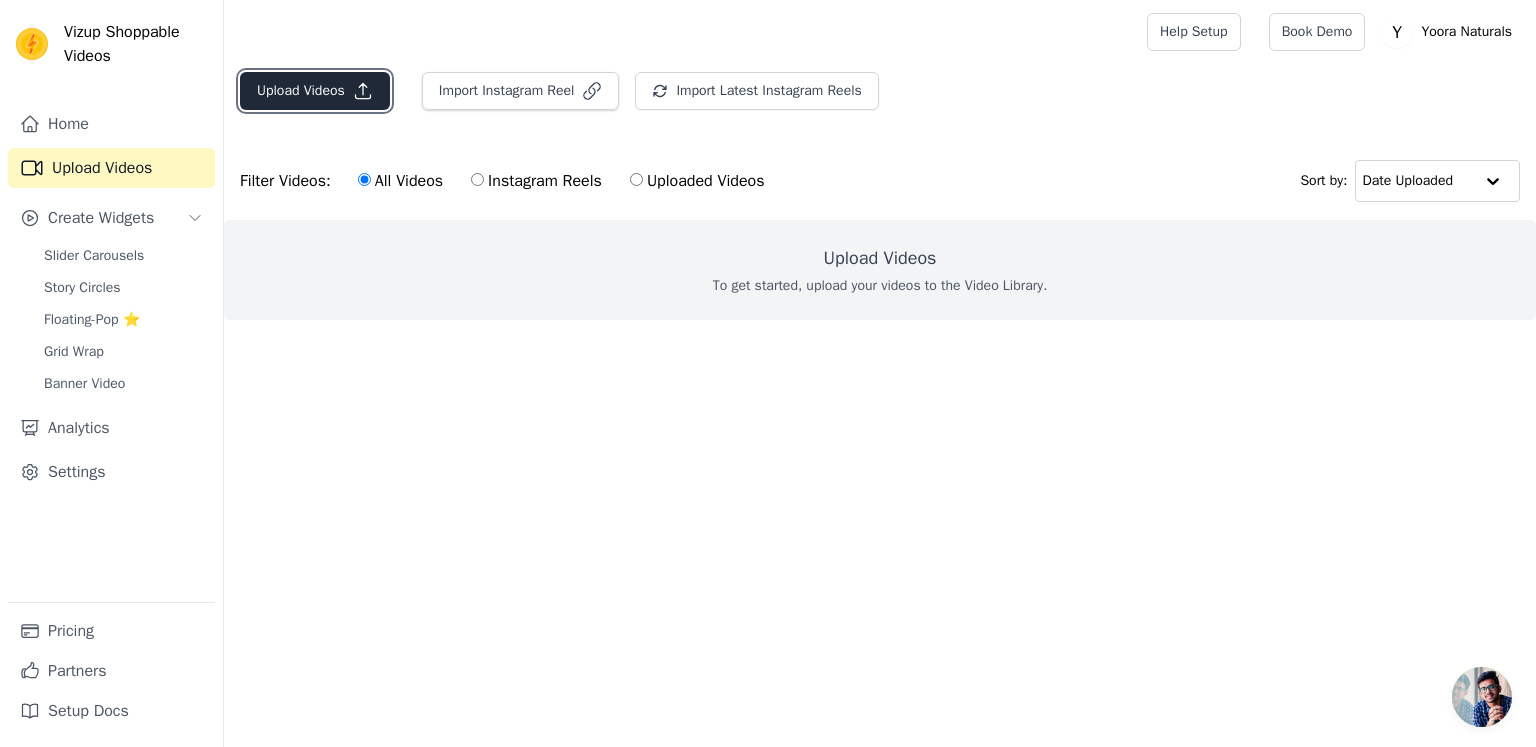 click on "Upload Videos" at bounding box center (315, 91) 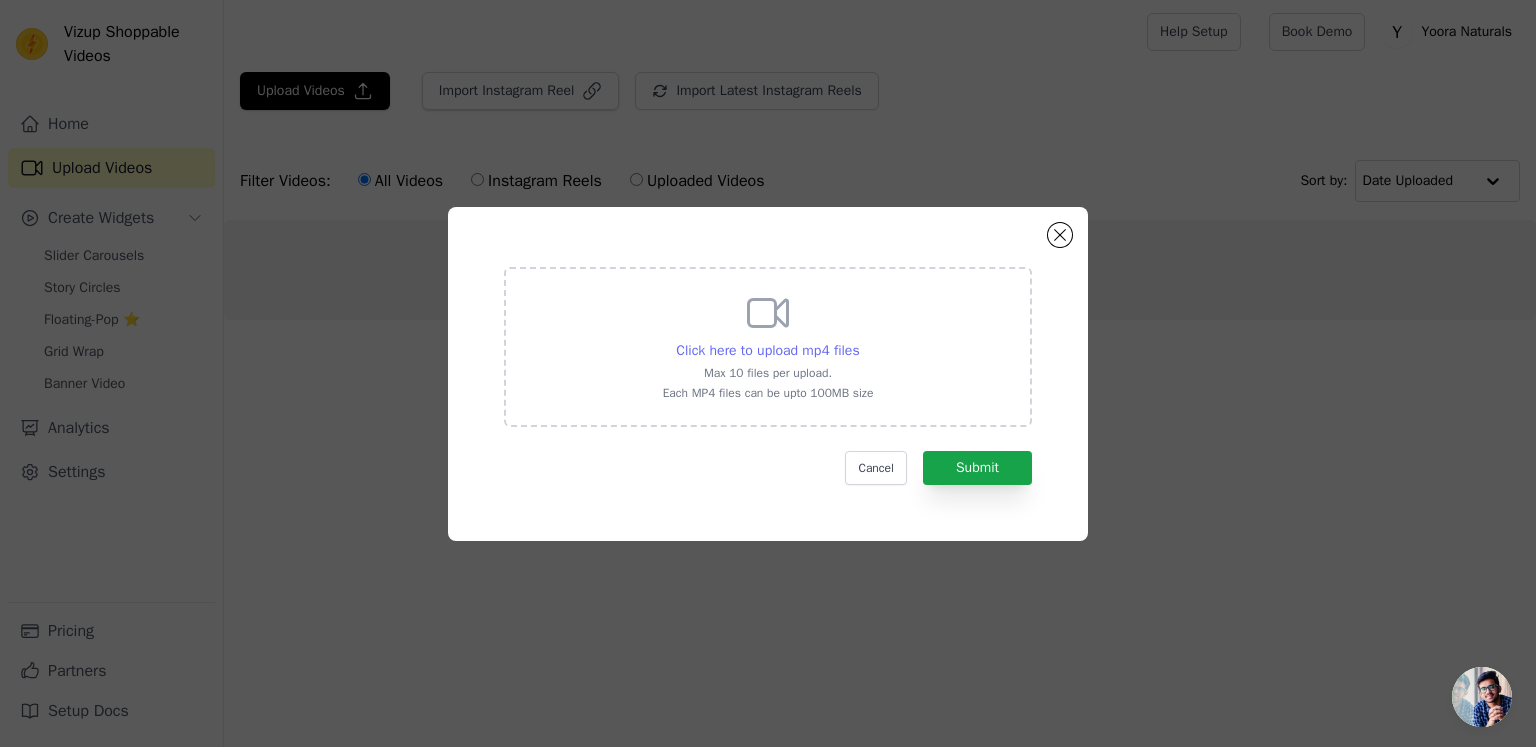 click on "Click here to upload mp4 files" at bounding box center (767, 350) 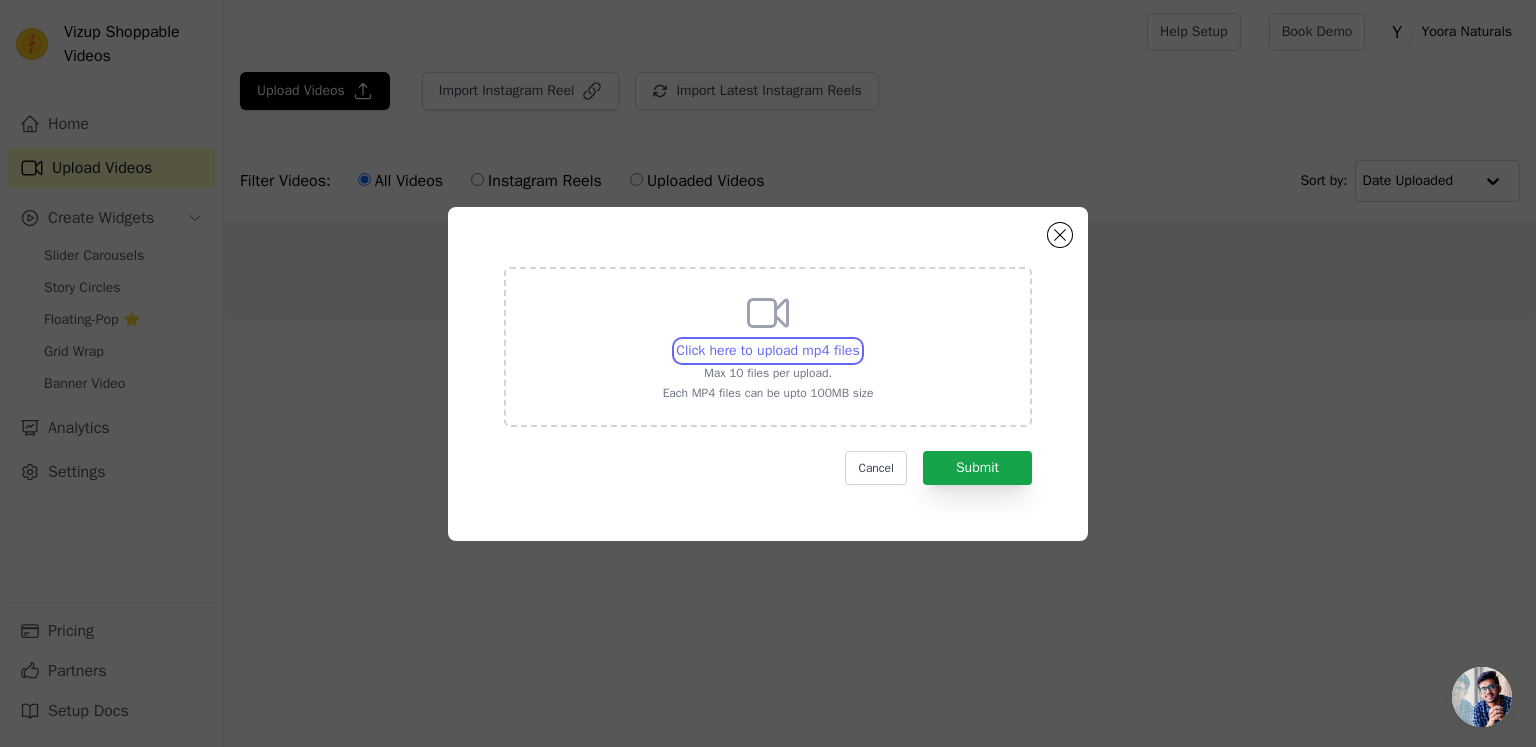 click on "Click here to upload mp4 files     Max 10 files per upload.   Each MP4 files can be upto 100MB size" at bounding box center (859, 340) 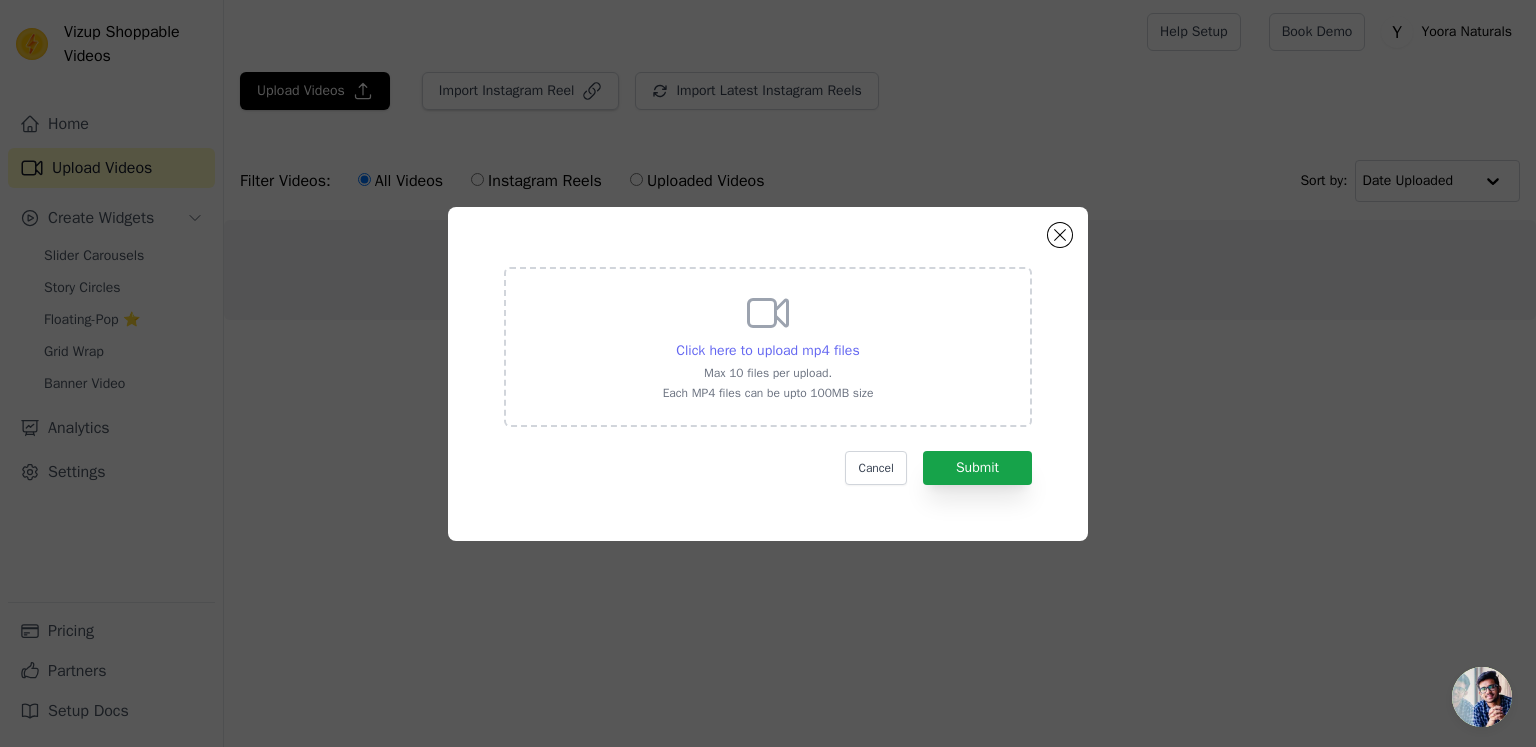 click on "Click here to upload mp4 files" at bounding box center [767, 350] 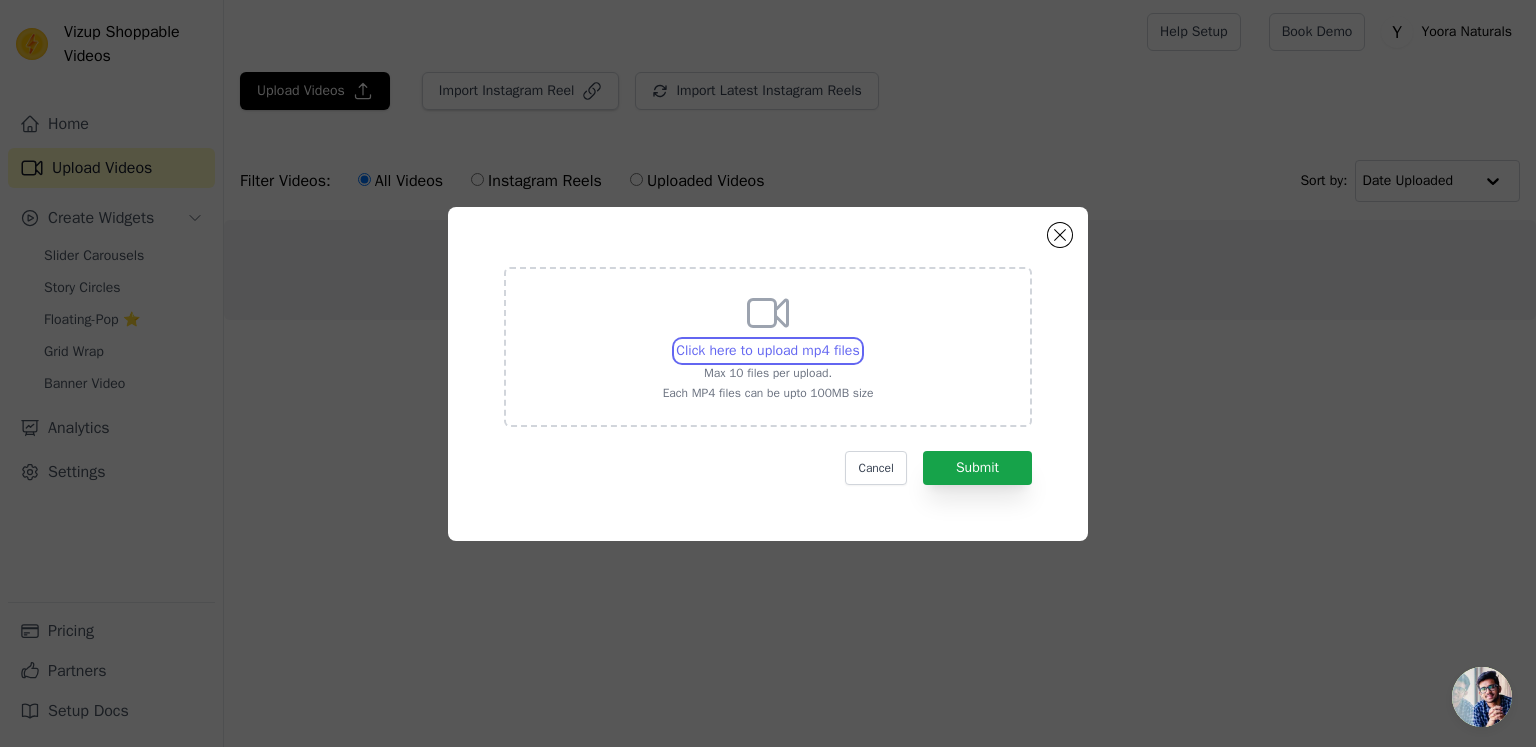 click on "Click here to upload mp4 files     Max 10 files per upload.   Each MP4 files can be upto 100MB size" at bounding box center (859, 340) 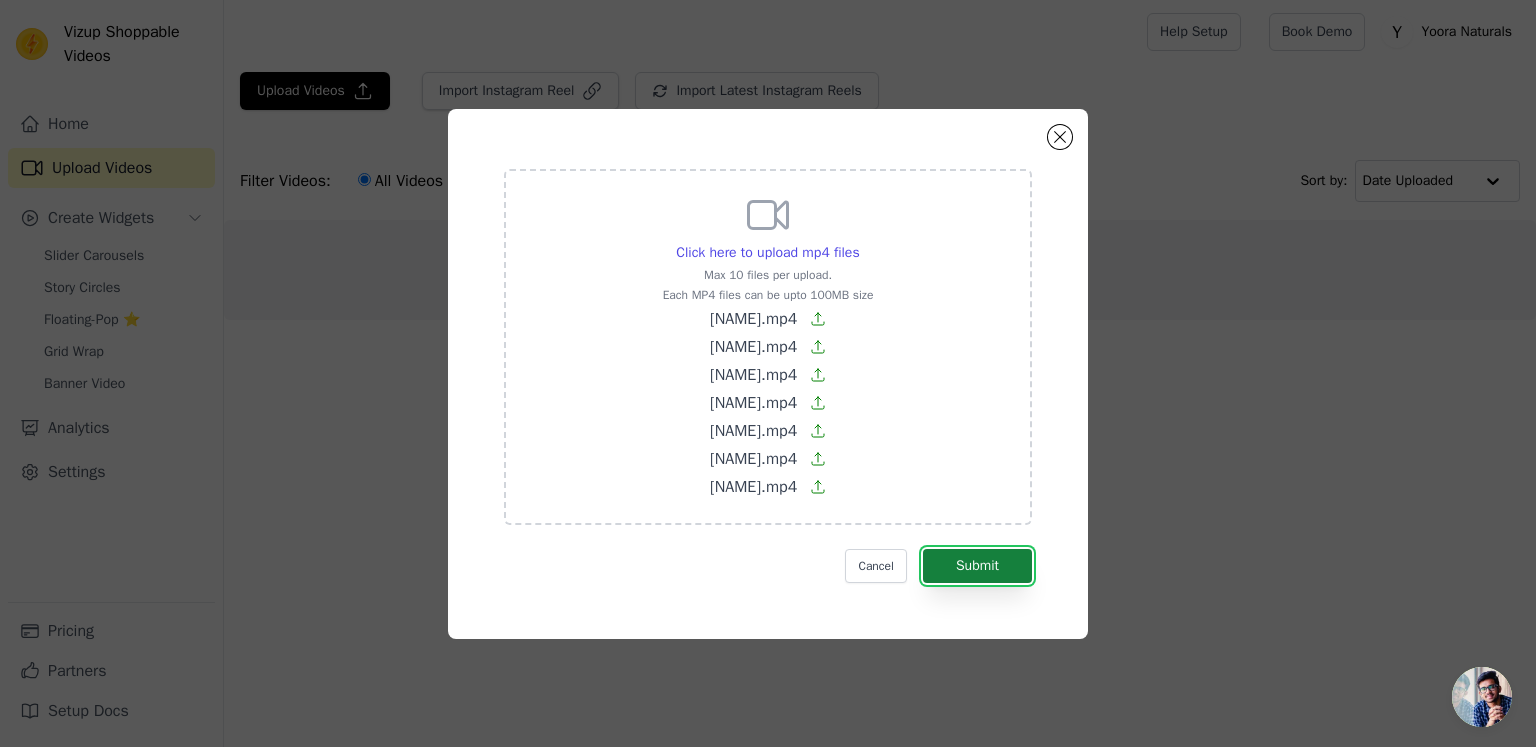 click on "Submit" at bounding box center [977, 566] 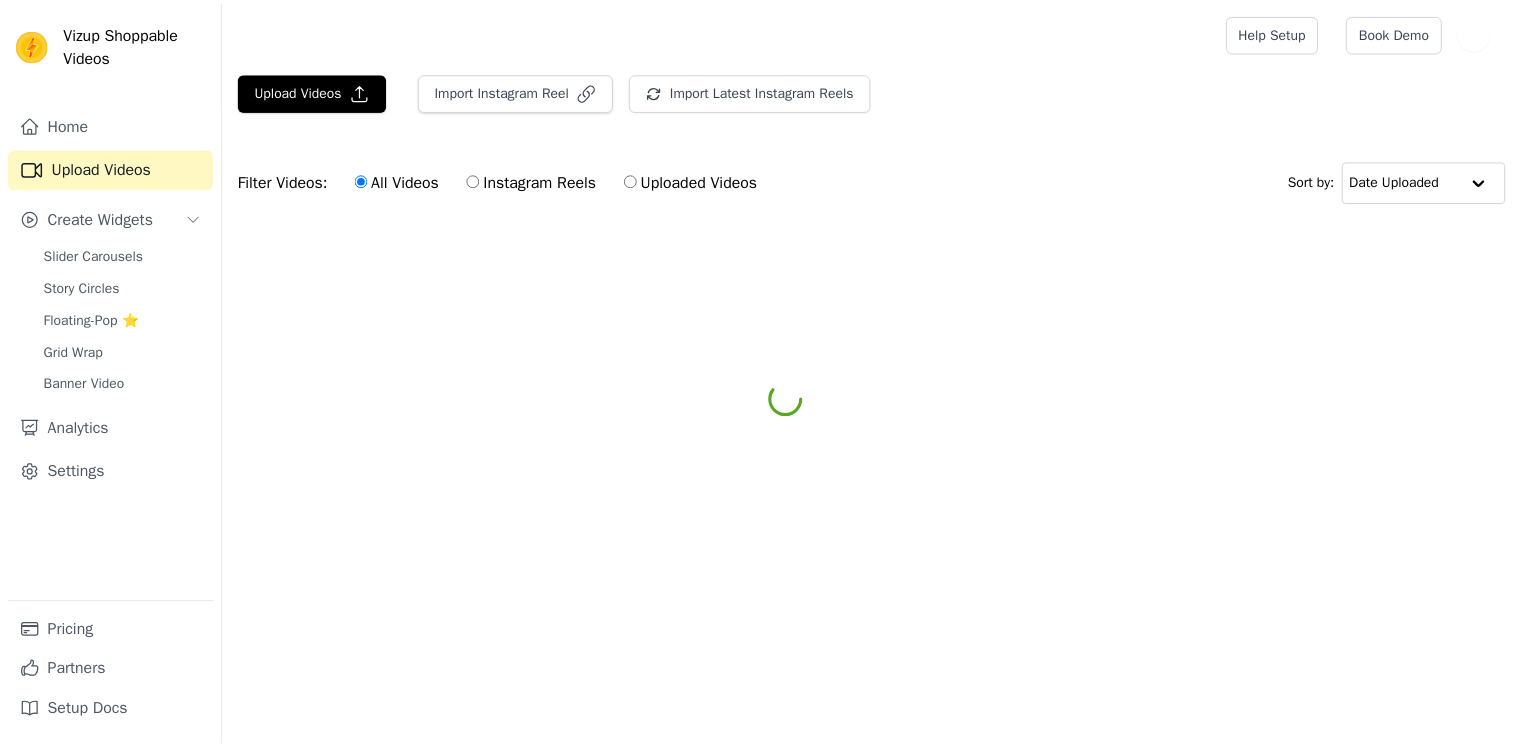 scroll, scrollTop: 0, scrollLeft: 0, axis: both 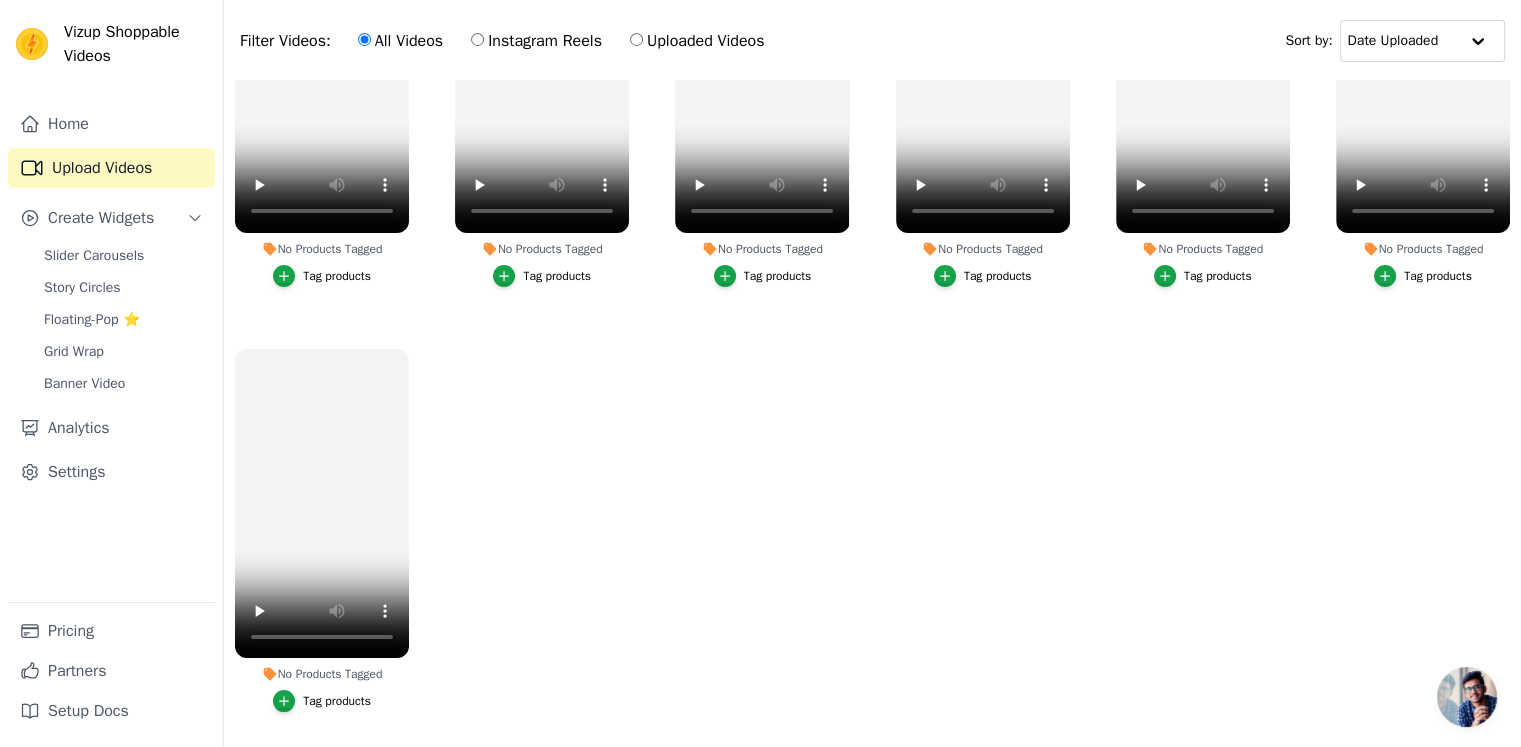 click on "No Products Tagged       Tag products
No Products Tagged       Tag products
No Products Tagged       Tag products
No Products Tagged       Tag products
No Products Tagged       Tag products
No Products Tagged       Tag products
No Products Tagged       Tag products" at bounding box center [872, 421] 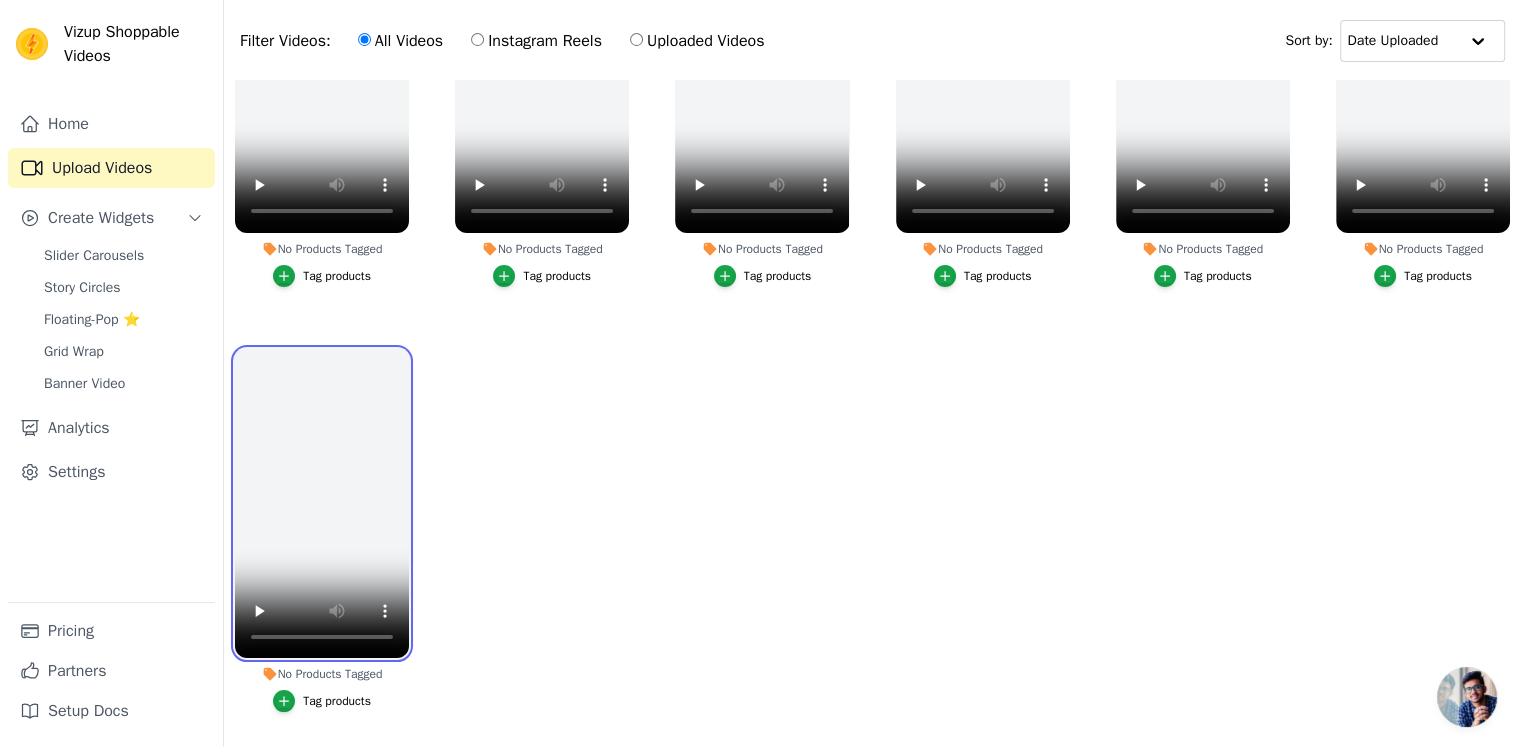 click on "No Products Tagged       Tag products
No Products Tagged       Tag products
No Products Tagged       Tag products
No Products Tagged       Tag products
No Products Tagged       Tag products
No Products Tagged       Tag products
No Products Tagged       Tag products" at bounding box center [872, 421] 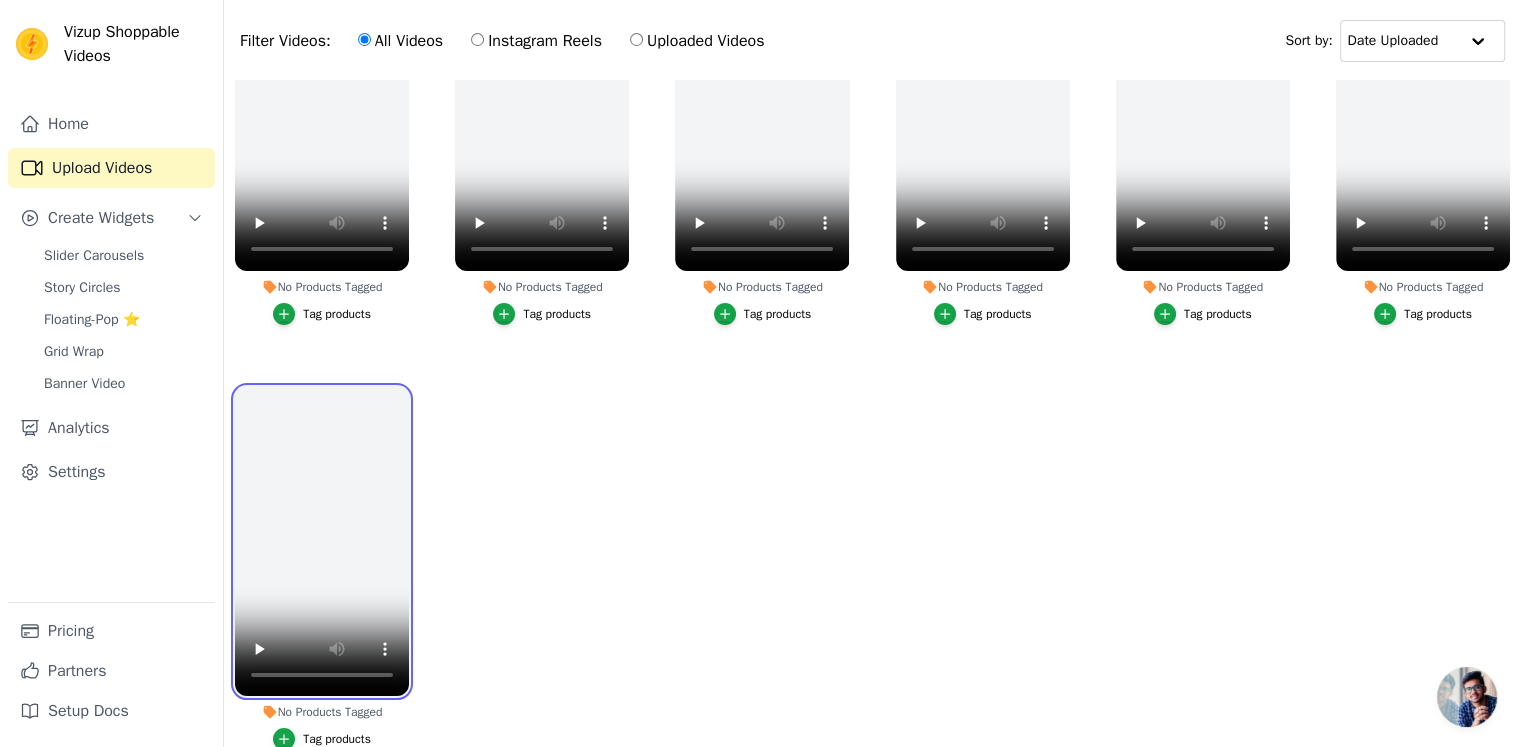 scroll, scrollTop: 172, scrollLeft: 0, axis: vertical 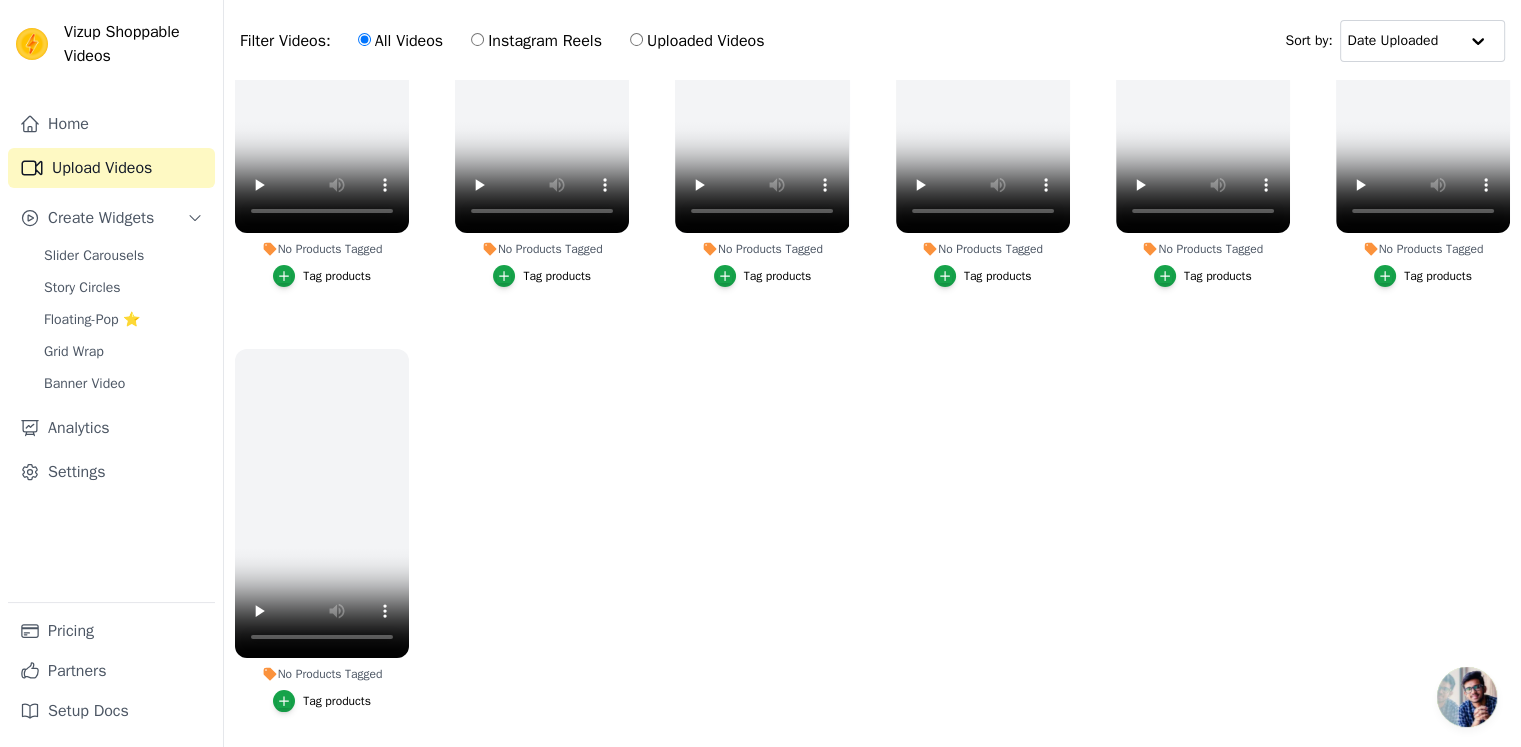 click on "No Products Tagged       Tag products
No Products Tagged       Tag products
No Products Tagged       Tag products
No Products Tagged       Tag products
No Products Tagged       Tag products
No Products Tagged       Tag products
No Products Tagged       Tag products" at bounding box center [872, 421] 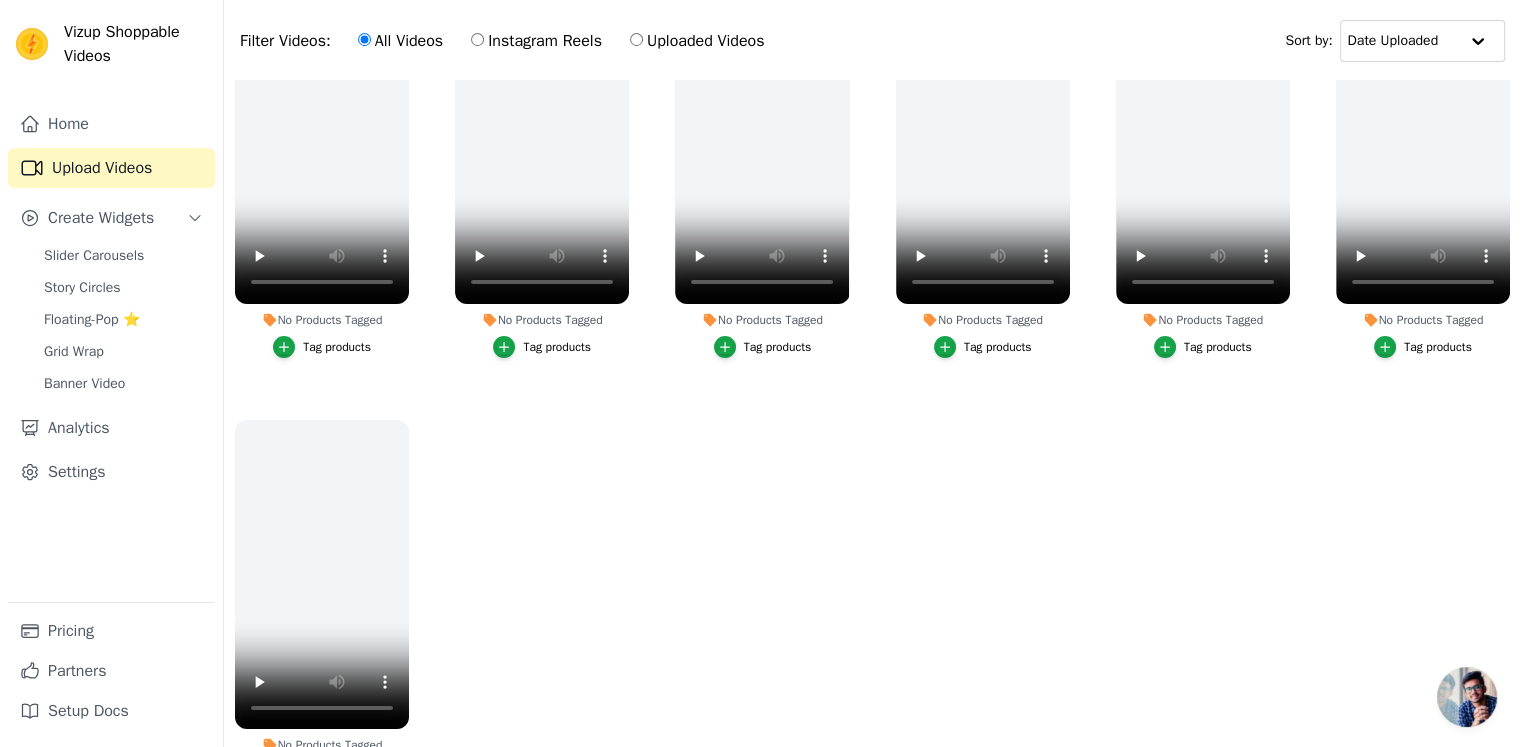 scroll, scrollTop: 0, scrollLeft: 0, axis: both 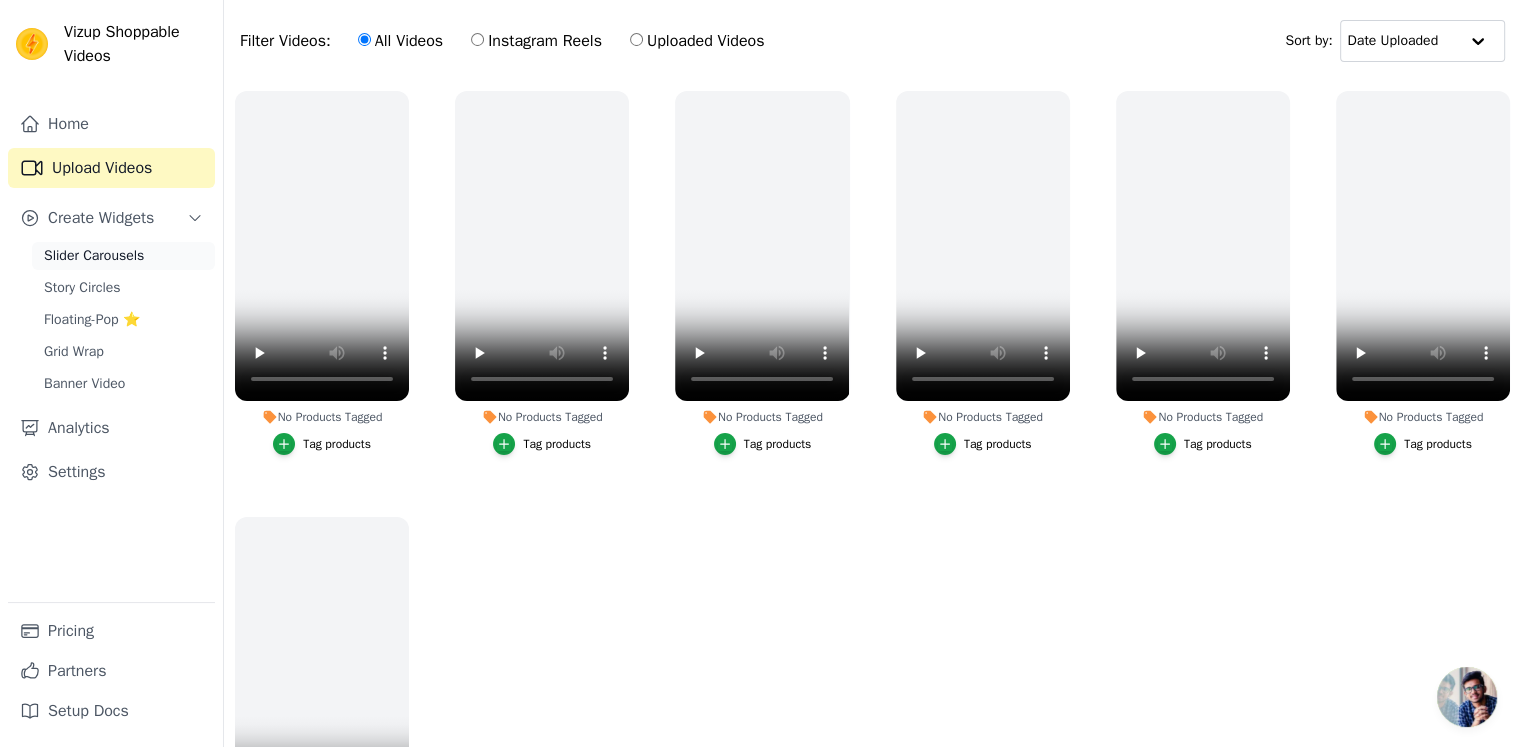 click on "Slider Carousels" at bounding box center [94, 256] 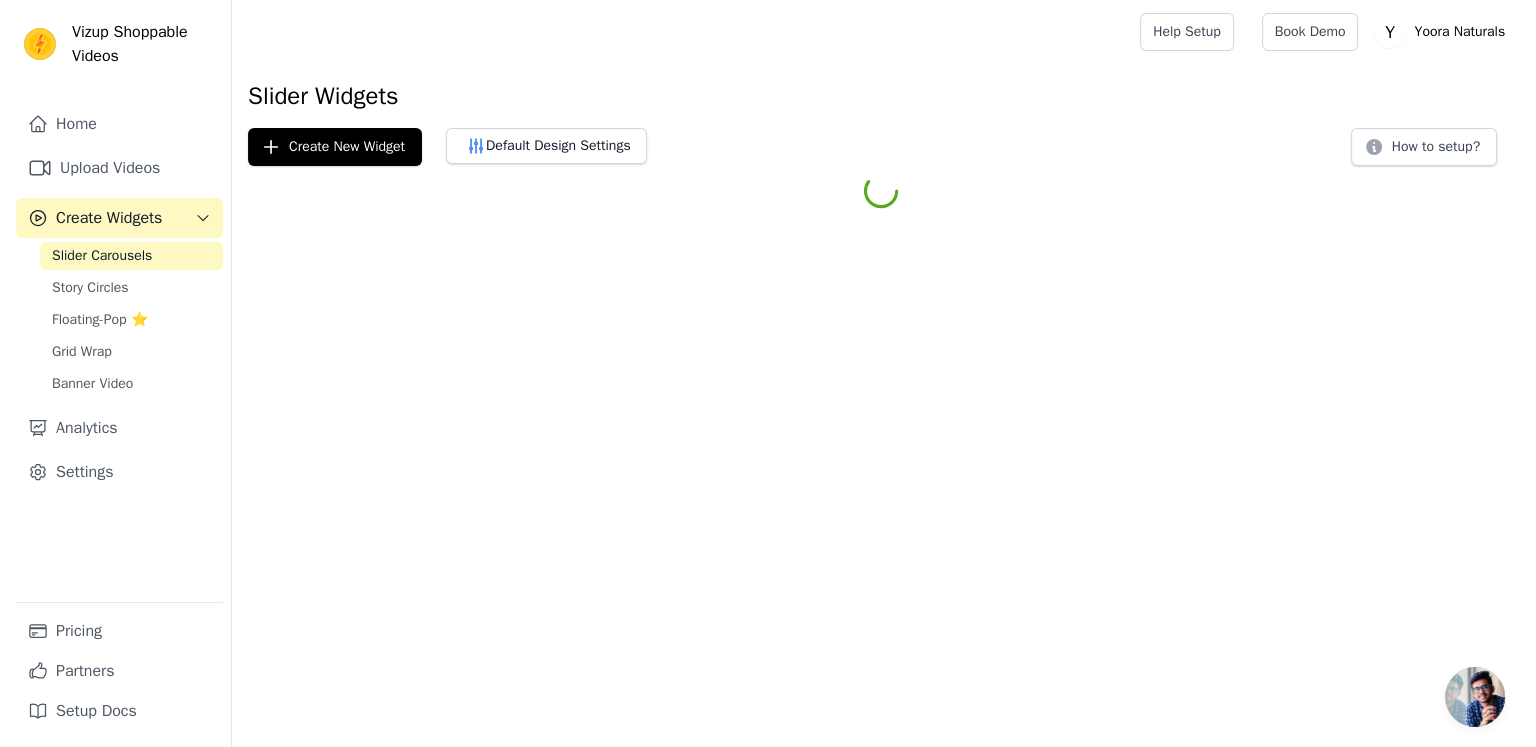 scroll, scrollTop: 0, scrollLeft: 0, axis: both 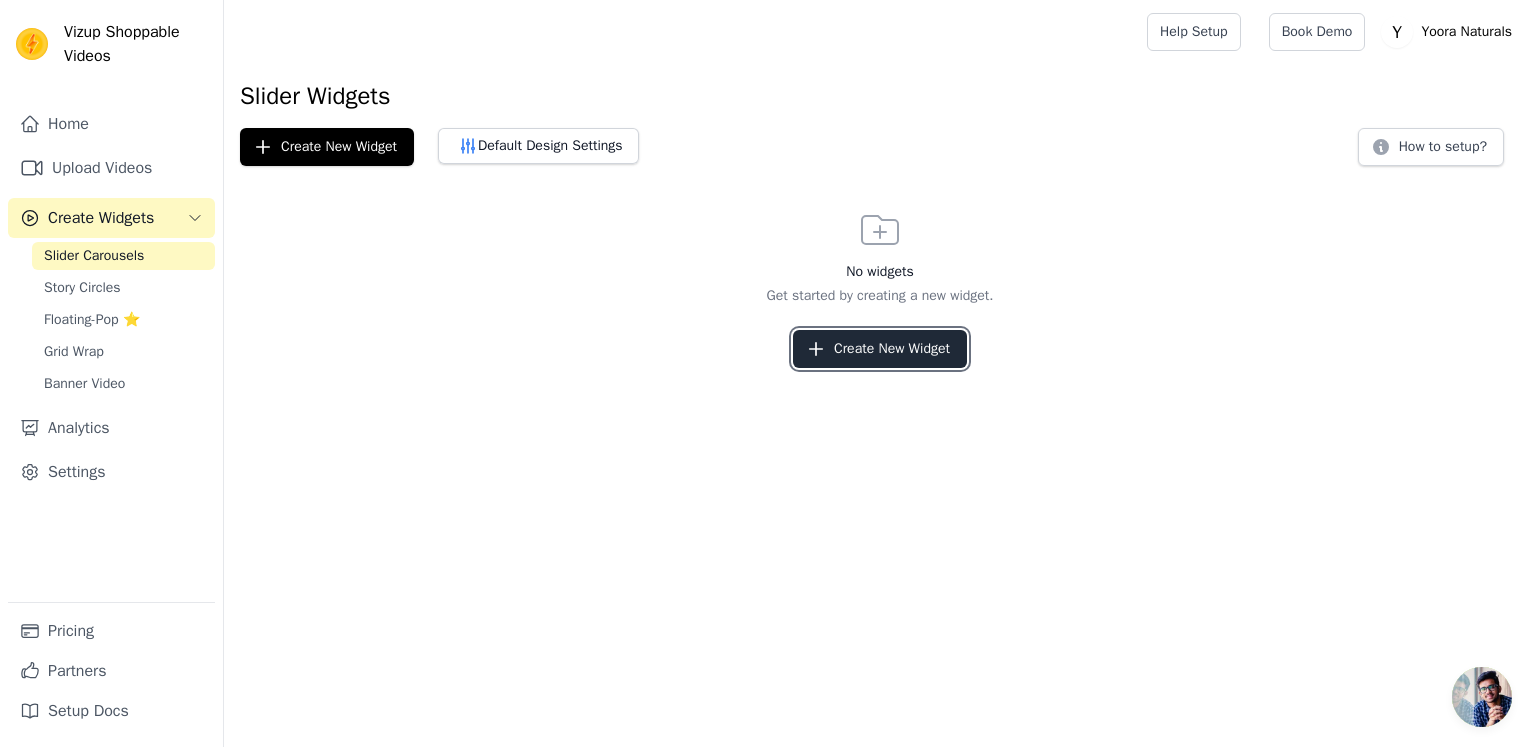 click on "Create New Widget" at bounding box center (880, 349) 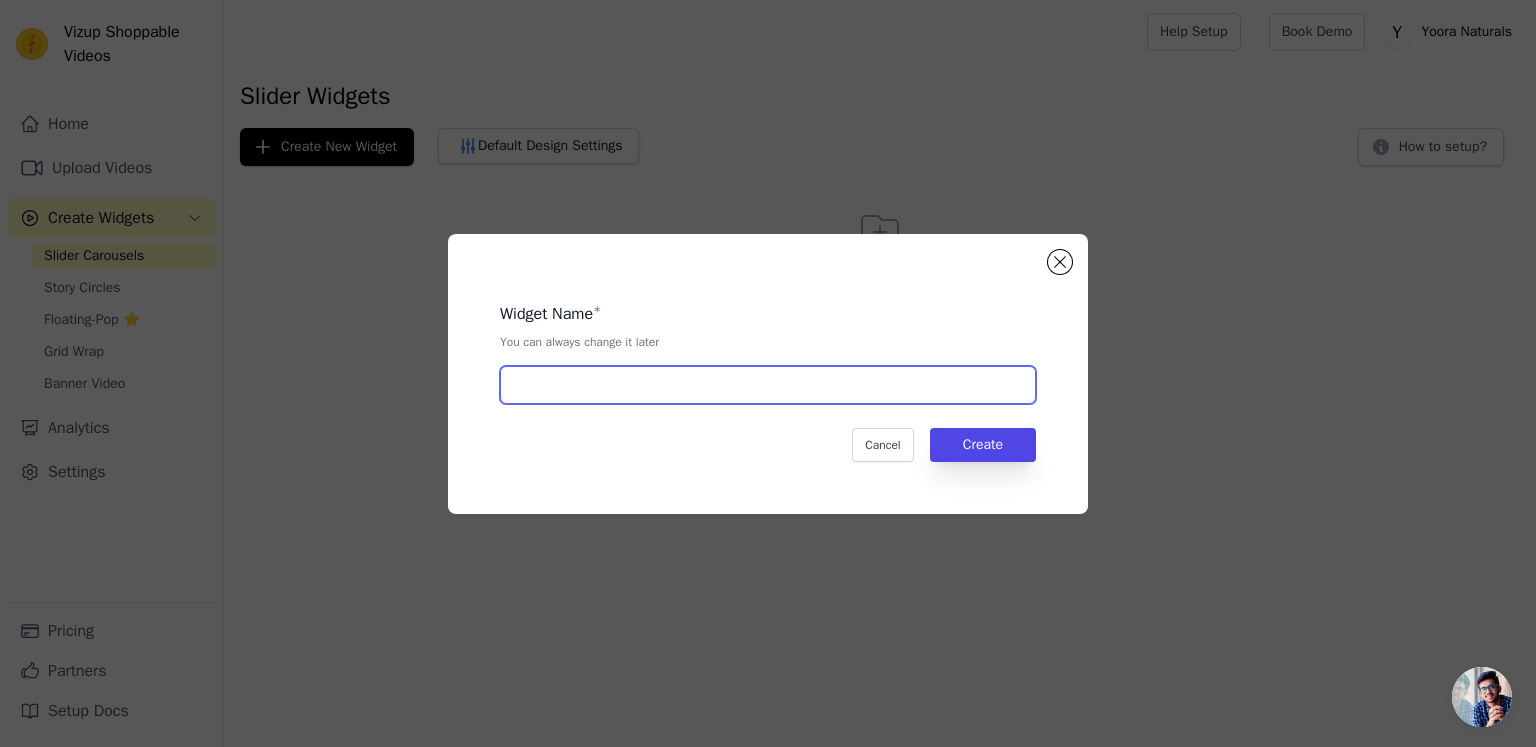 click at bounding box center [768, 385] 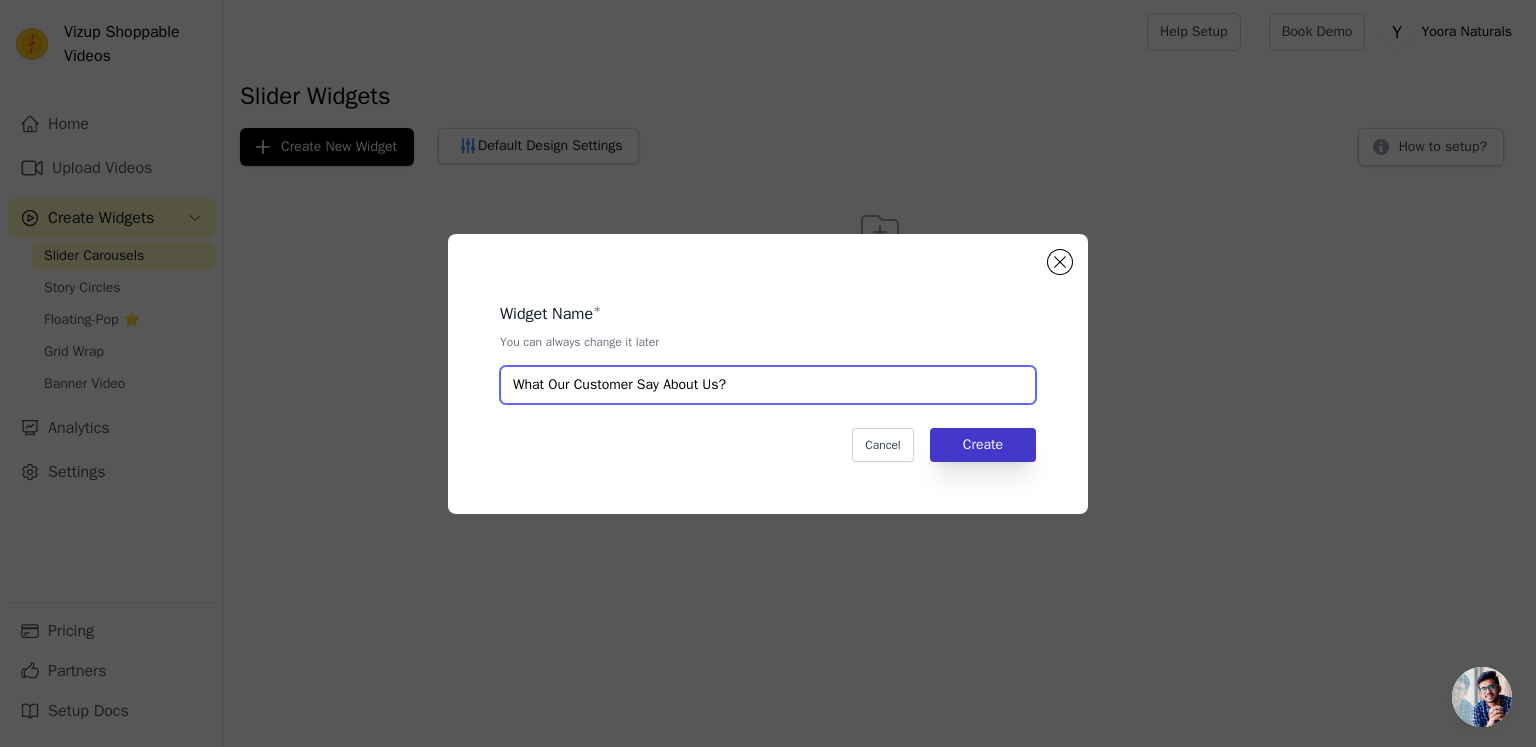 type on "What Our Customer Say About Us?" 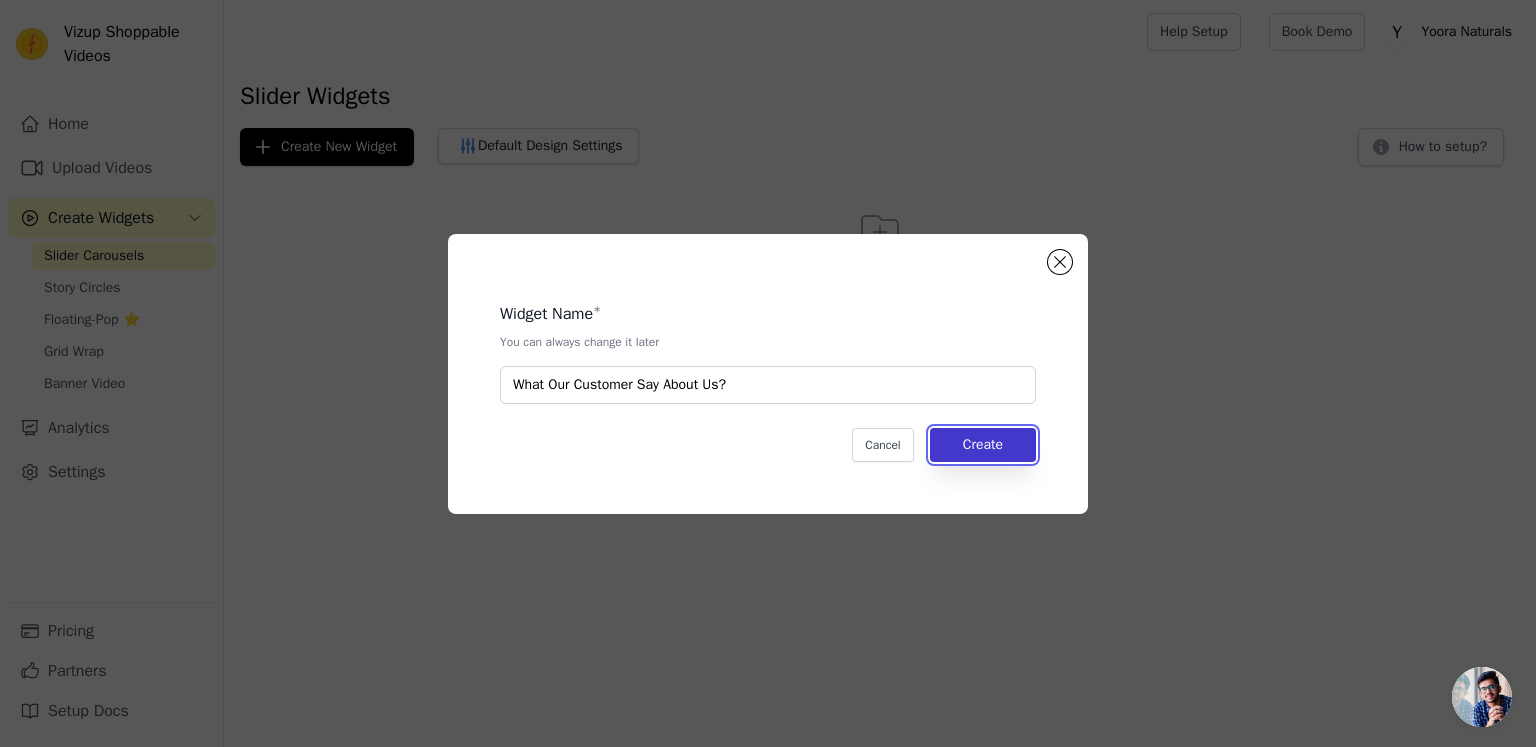 click on "Create" at bounding box center (983, 445) 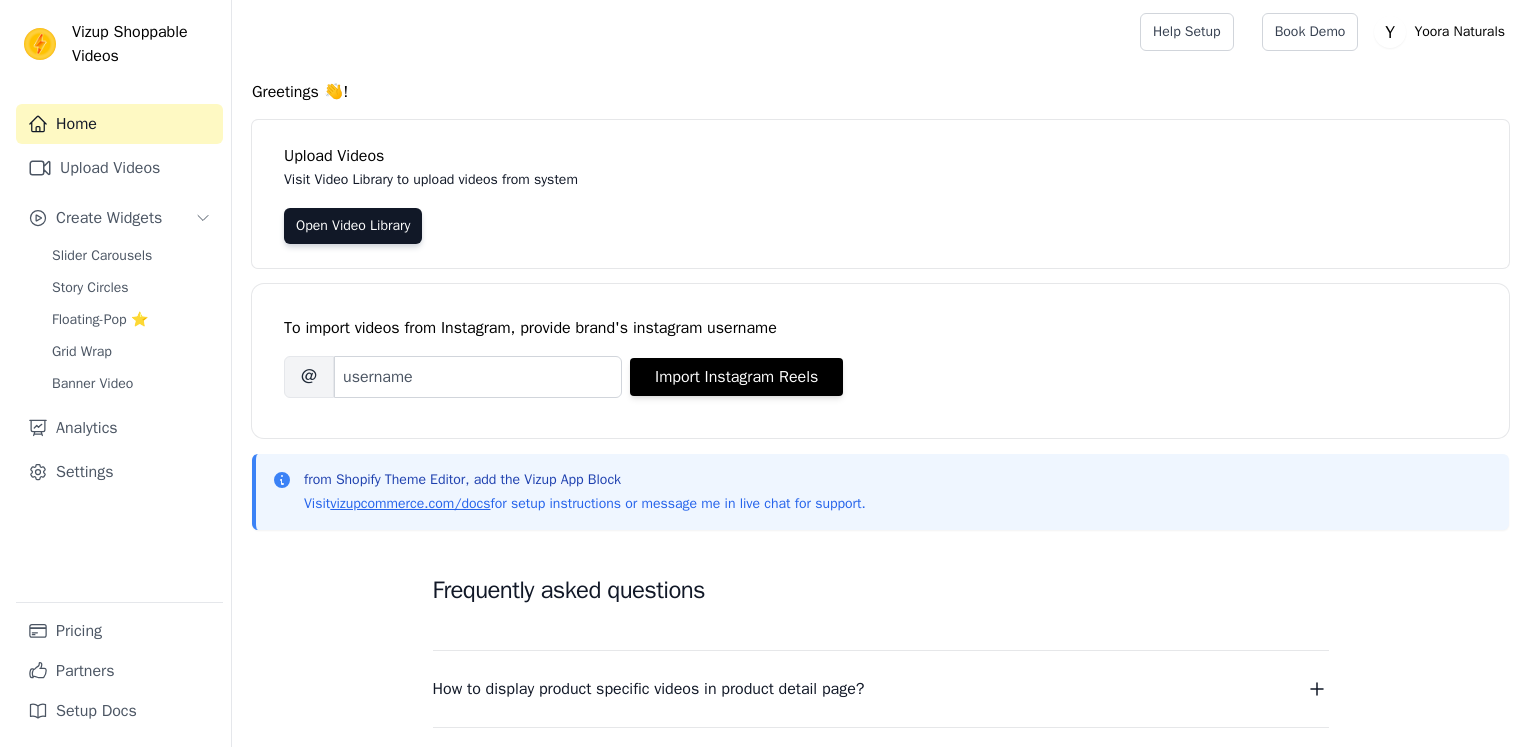 scroll, scrollTop: 0, scrollLeft: 0, axis: both 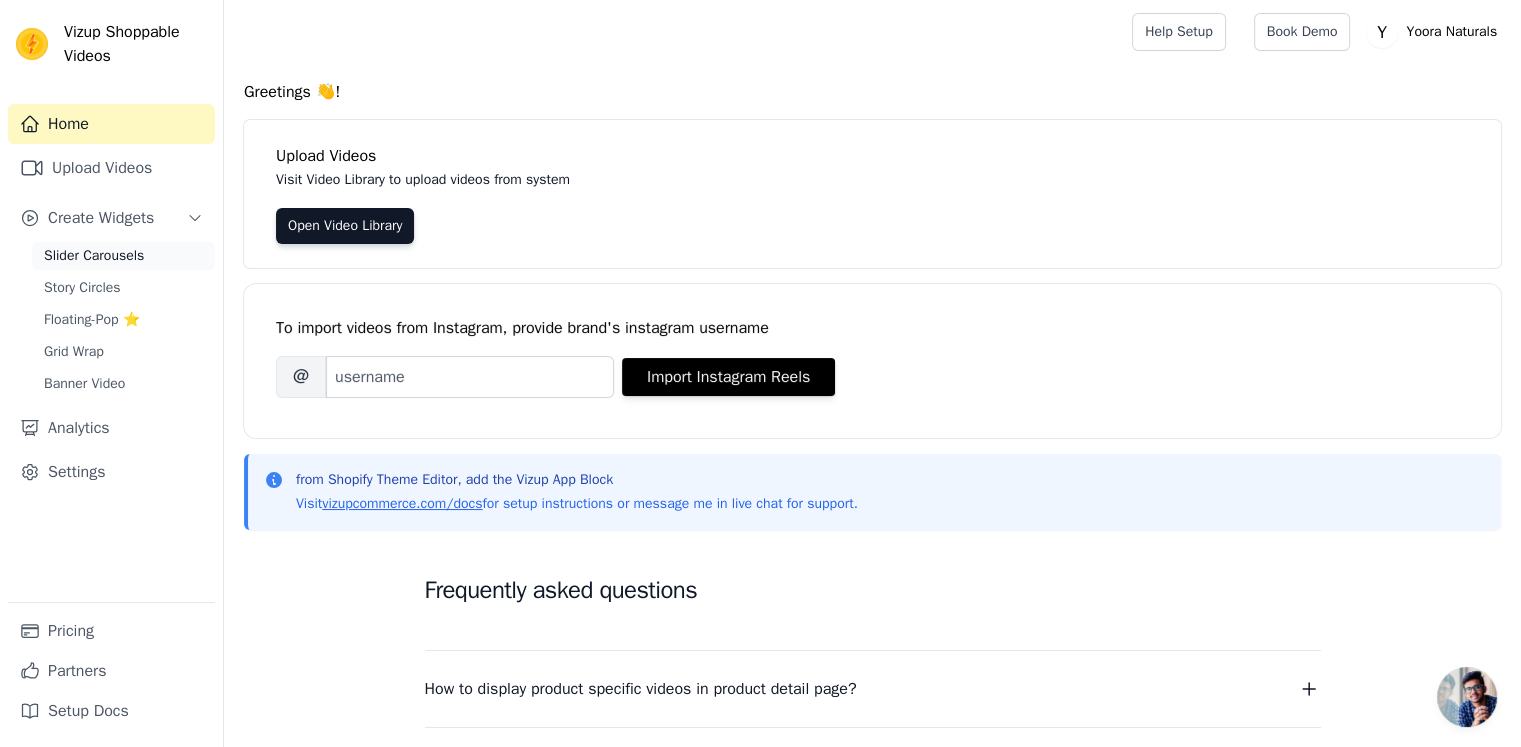 click on "Slider Carousels" at bounding box center (94, 256) 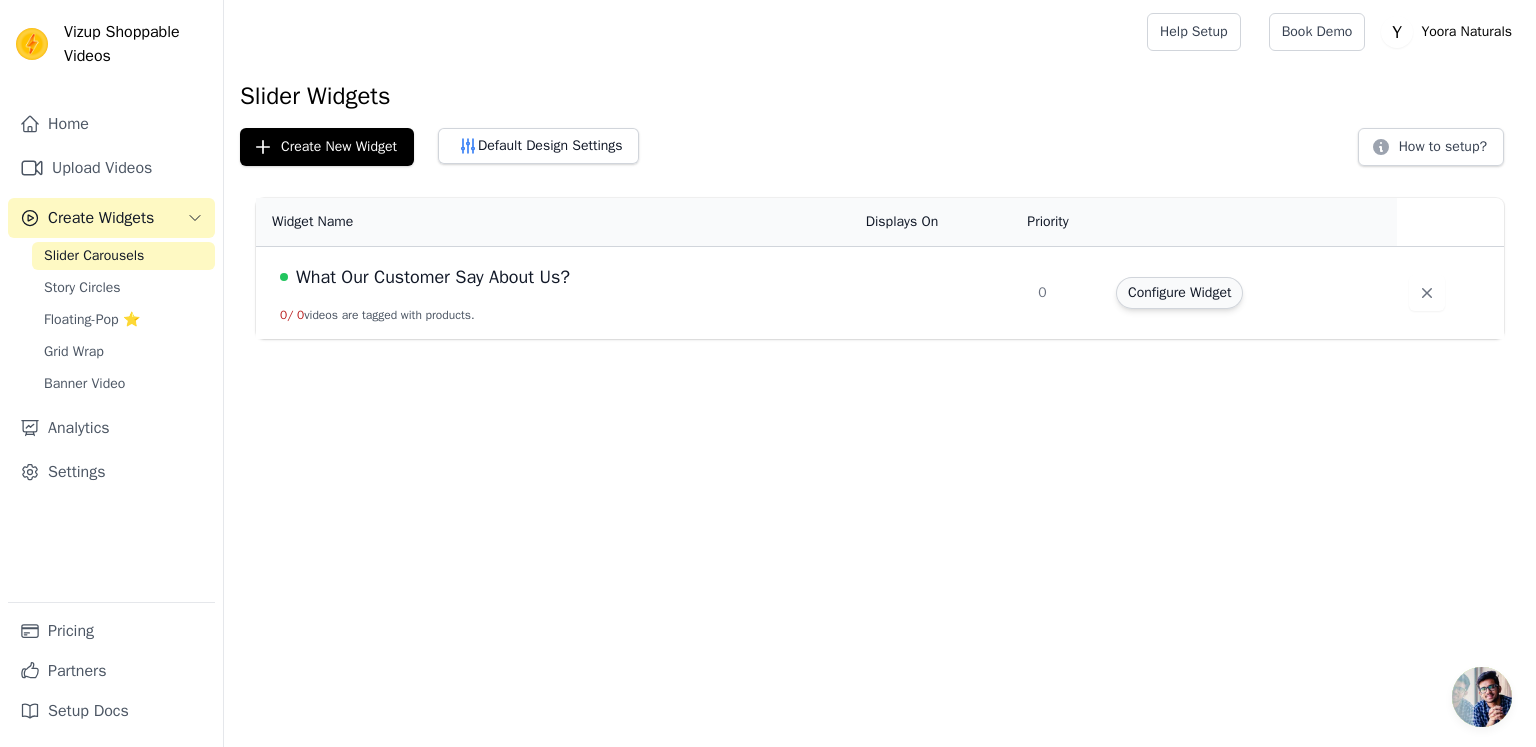 click on "Configure Widget" at bounding box center [1179, 293] 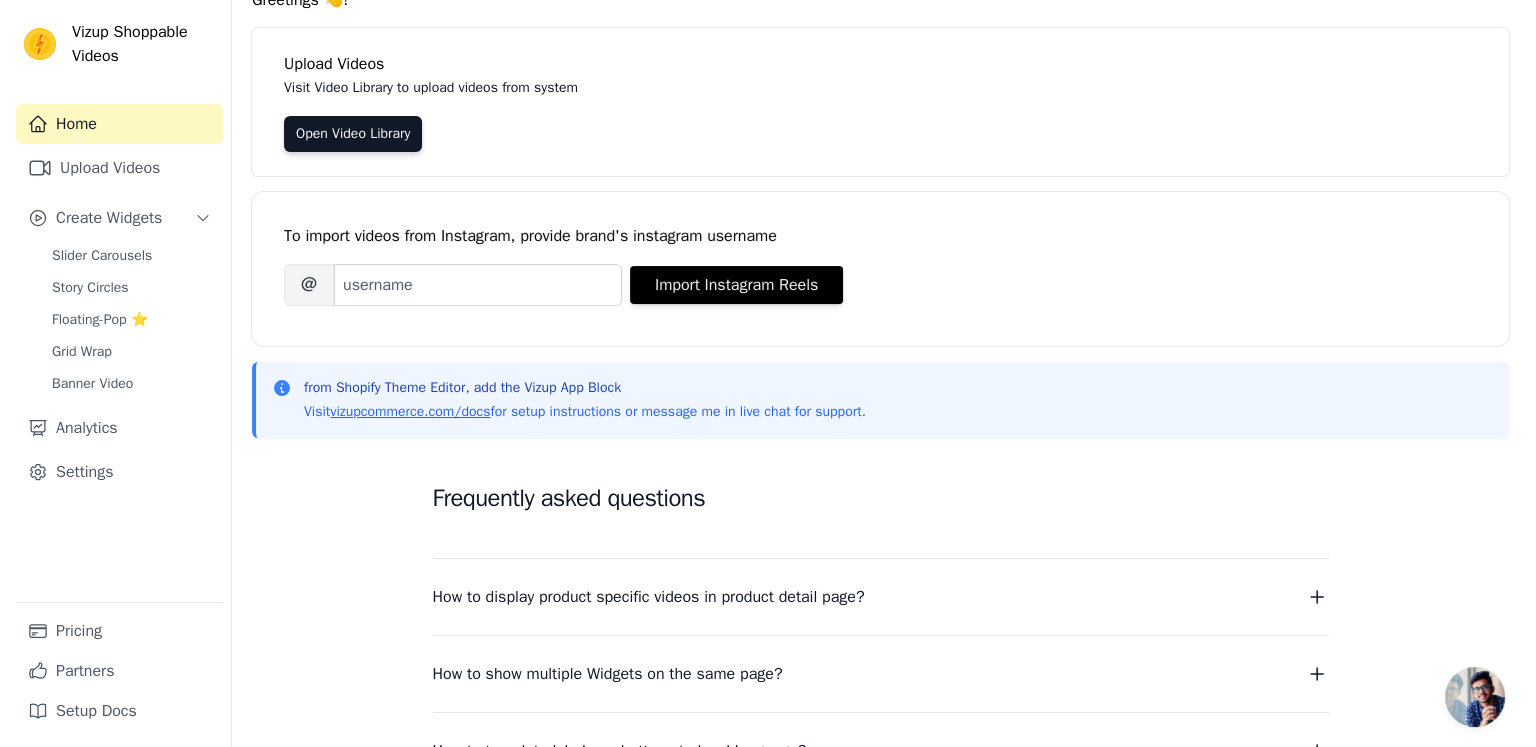 scroll, scrollTop: 0, scrollLeft: 0, axis: both 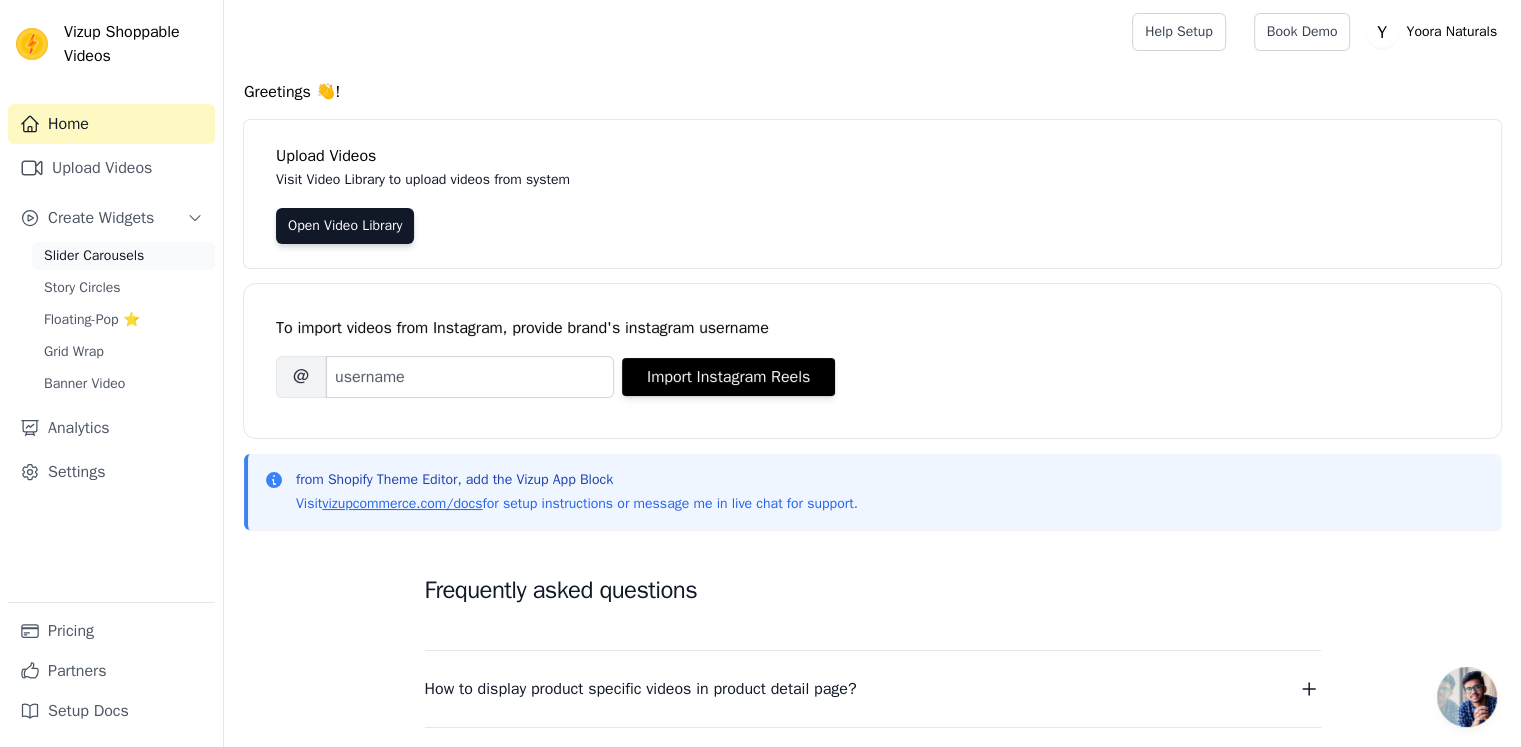 click on "Slider Carousels" at bounding box center (123, 256) 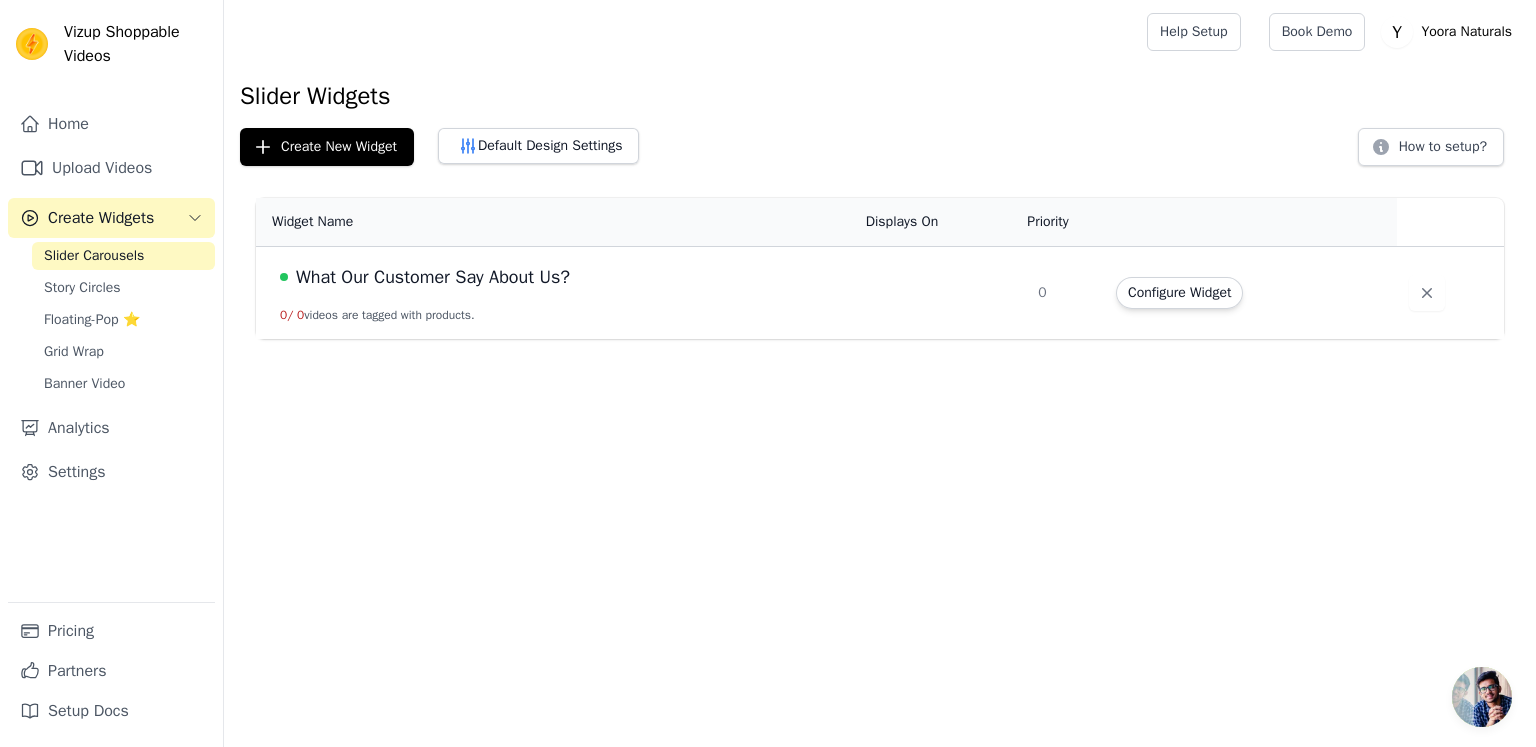click on "What Our Customer Say About Us?" at bounding box center [433, 277] 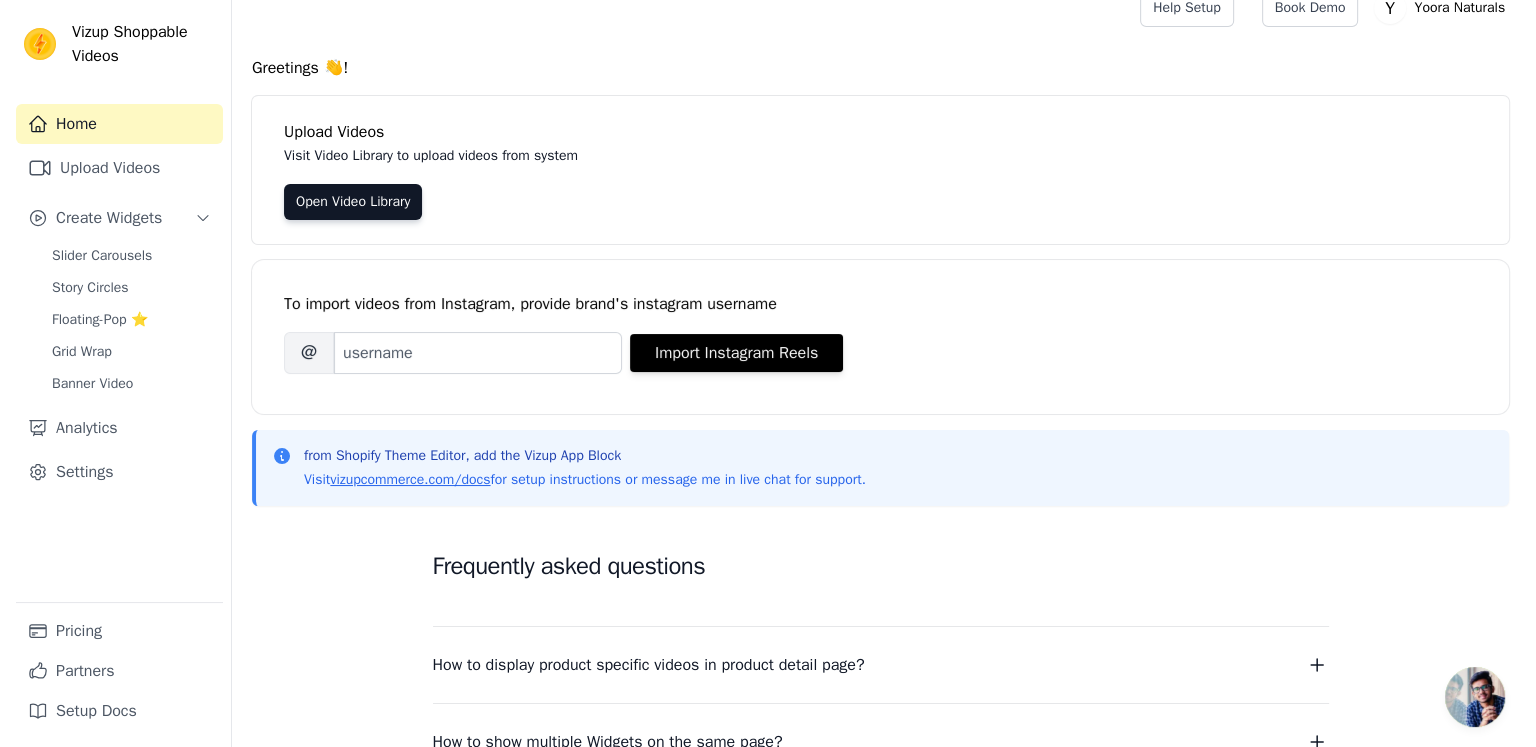 scroll, scrollTop: 0, scrollLeft: 0, axis: both 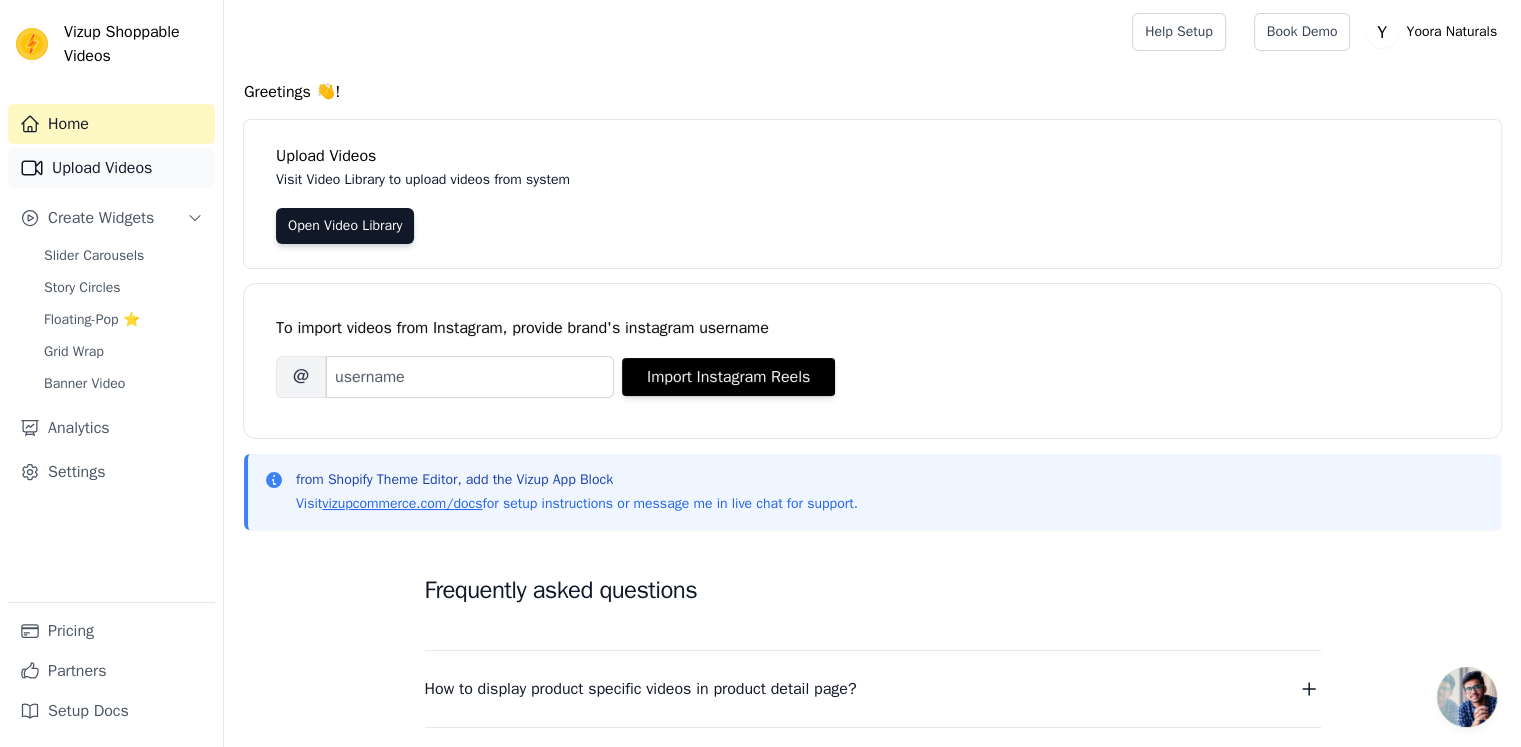 click on "Upload Videos" at bounding box center [111, 168] 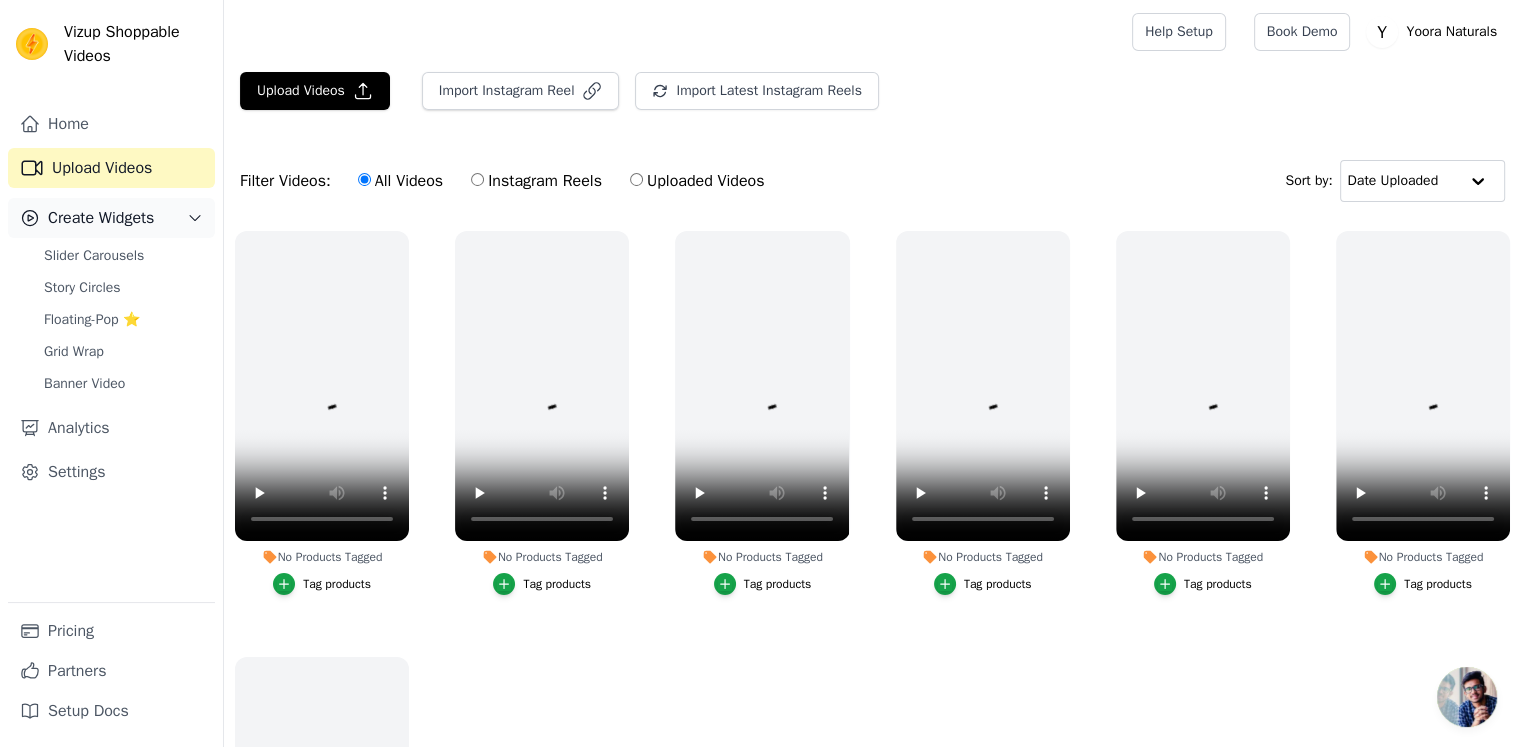 click 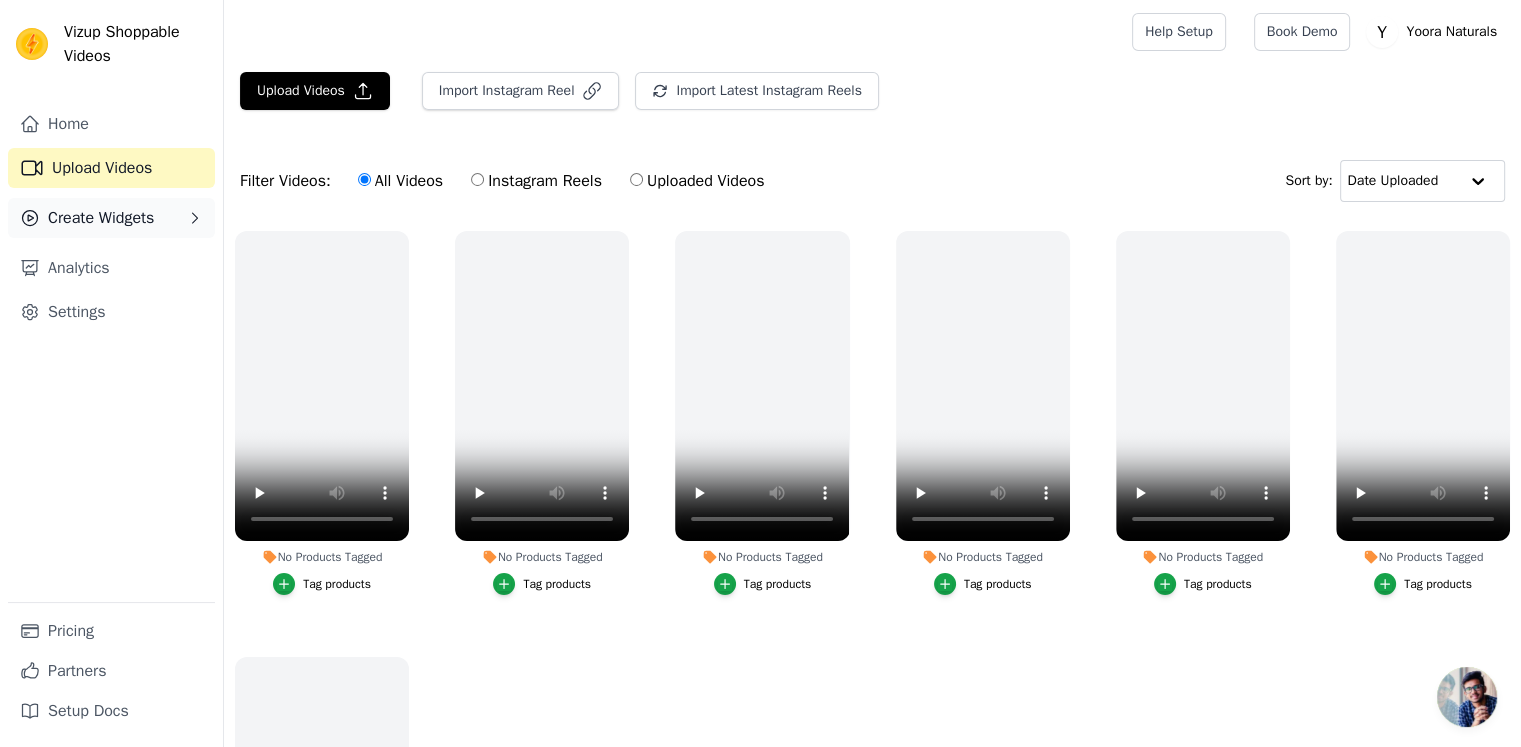 click 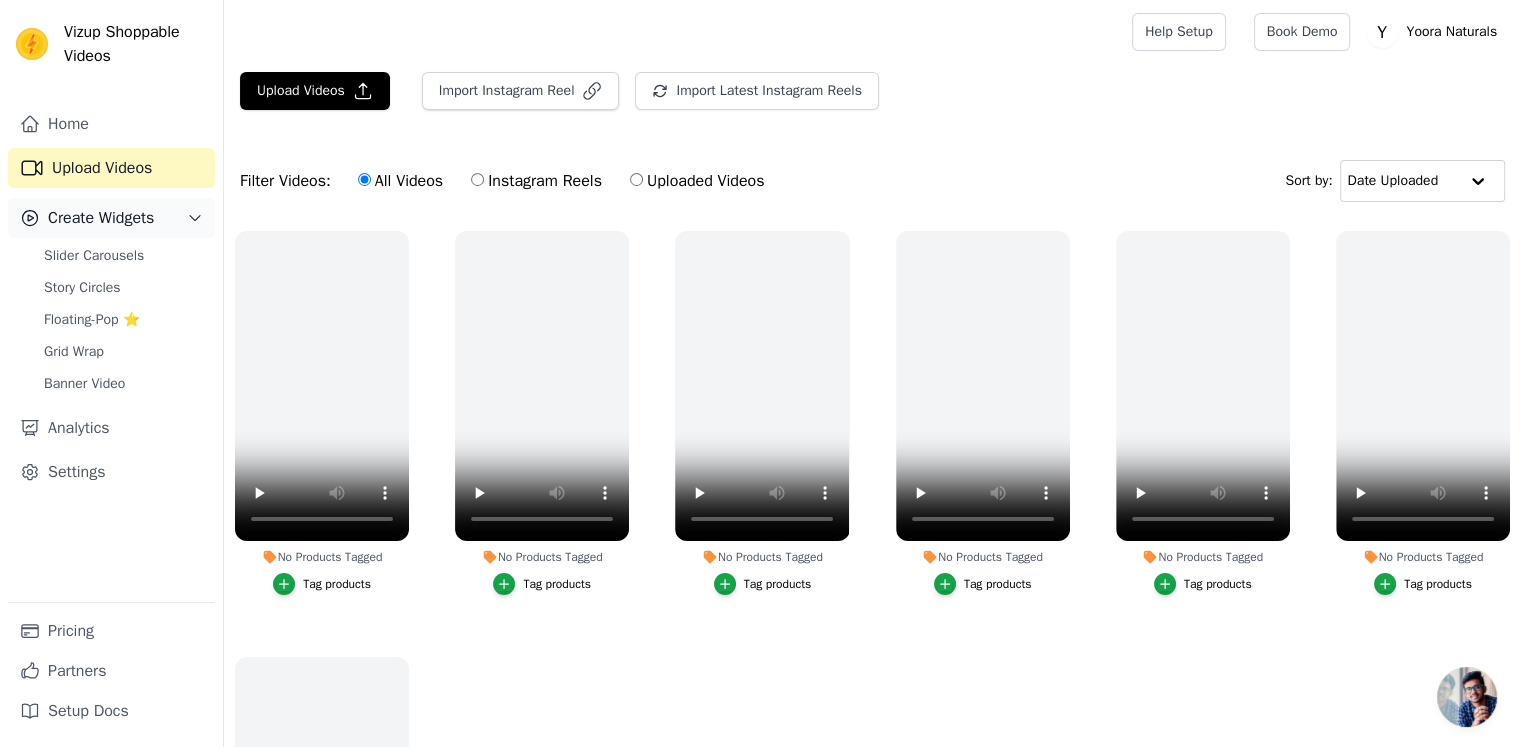 click on "Create Widgets" at bounding box center (101, 218) 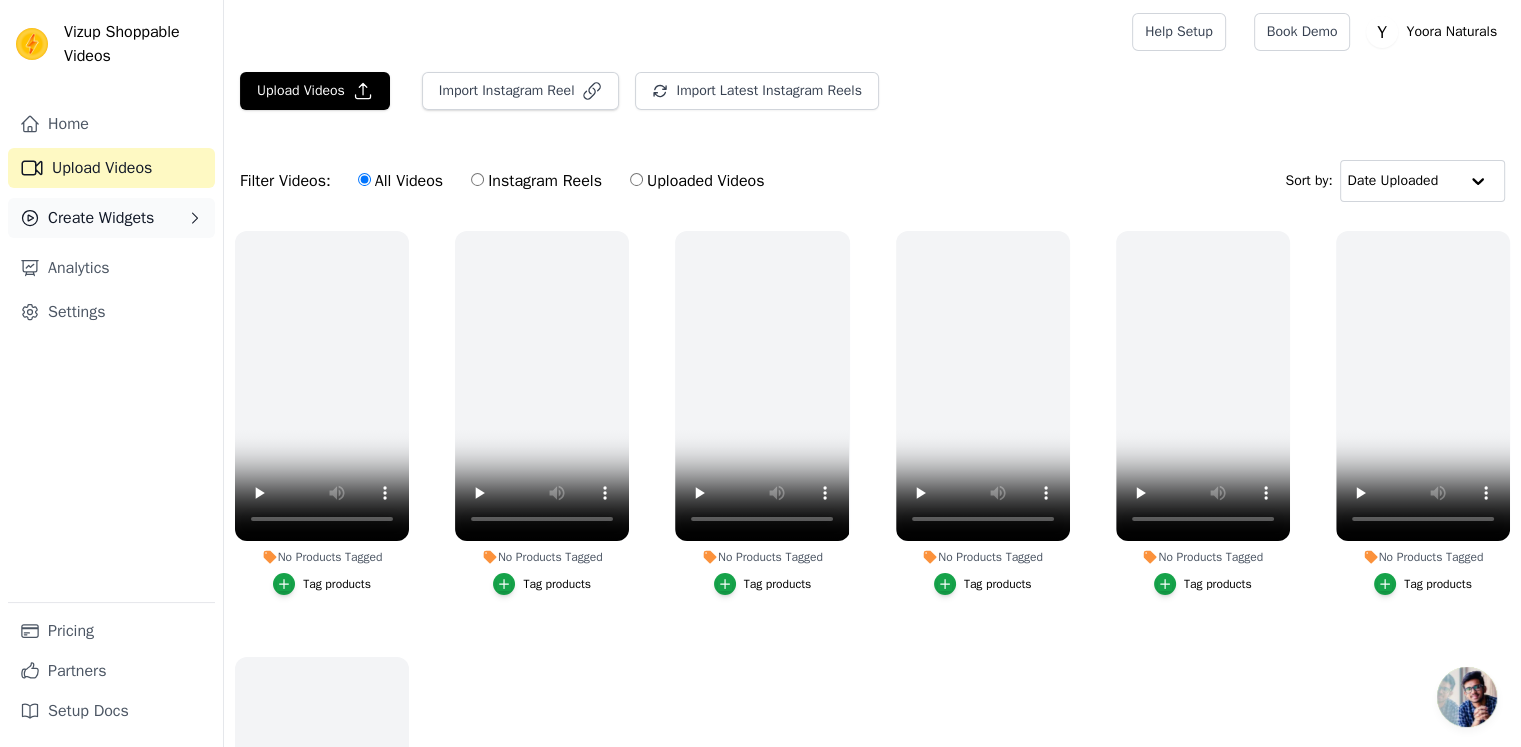 click on "Create Widgets" at bounding box center [101, 218] 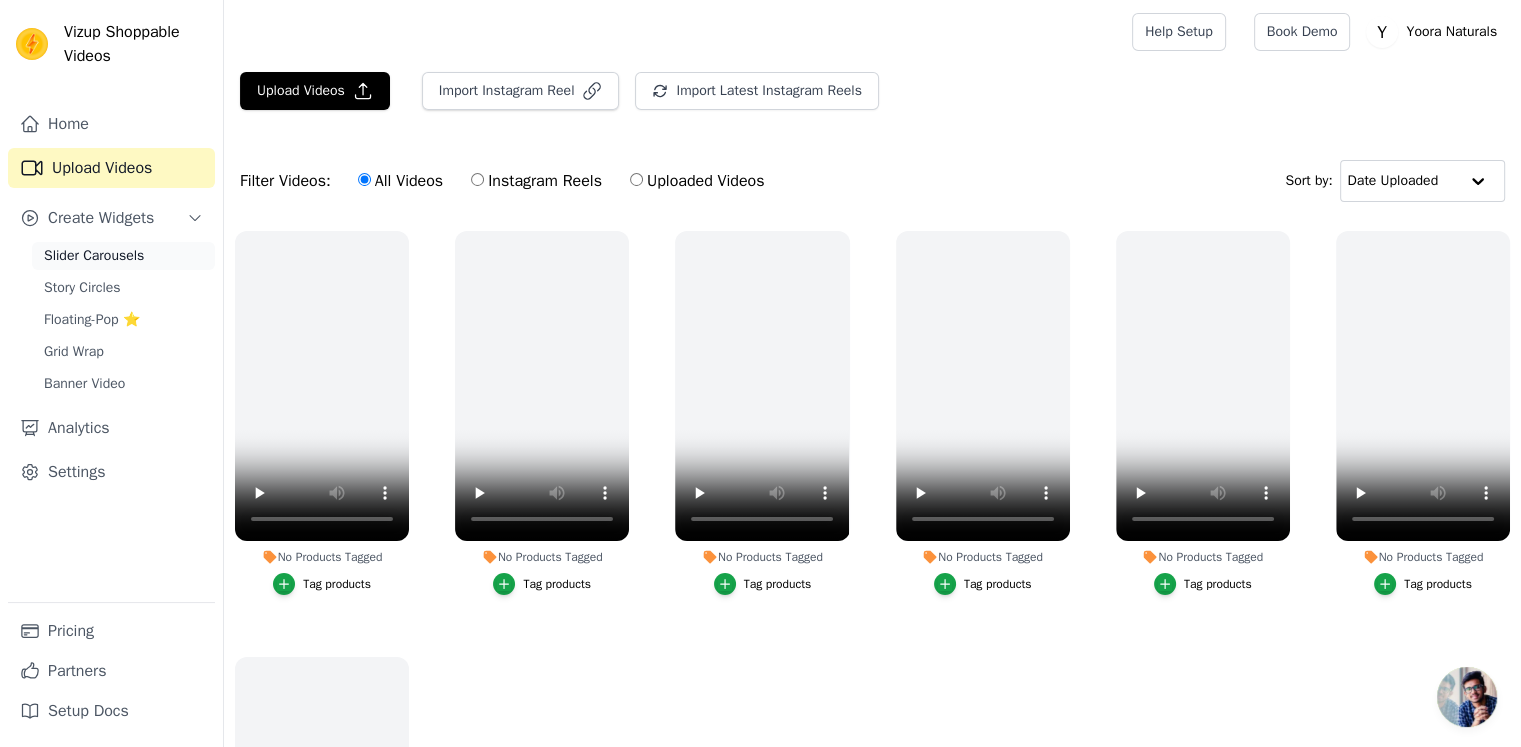 click on "Slider Carousels" at bounding box center [94, 256] 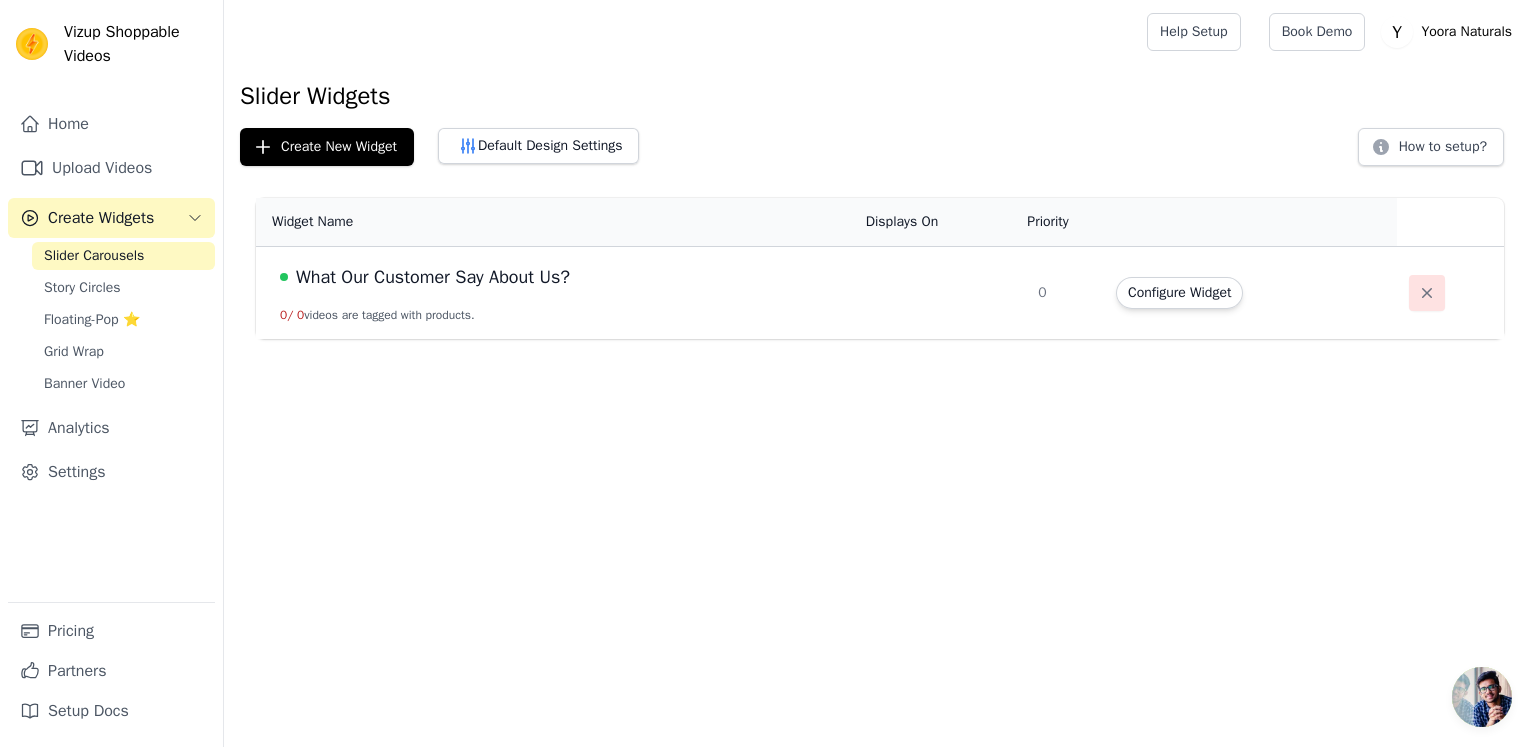 click at bounding box center (1427, 293) 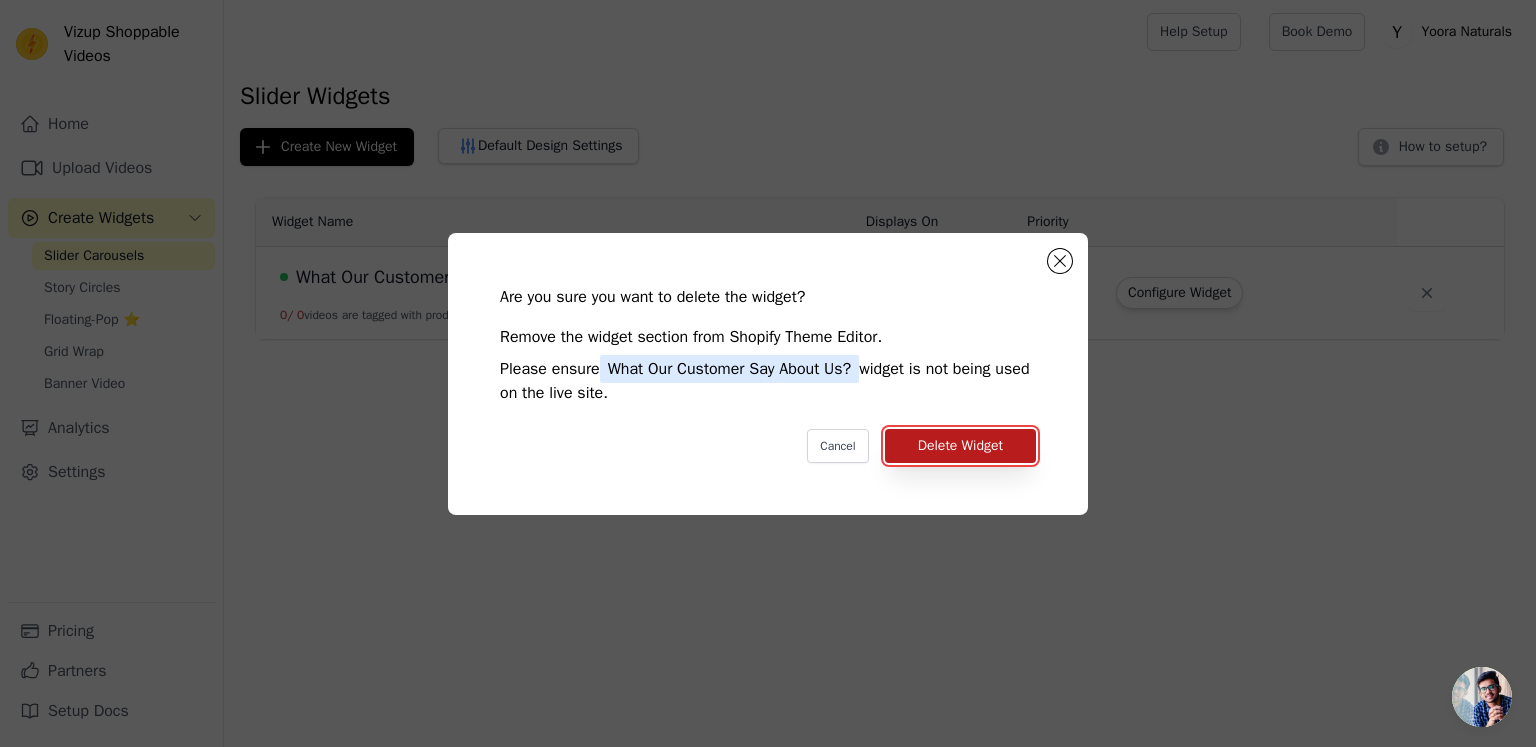 click on "Delete Widget" at bounding box center (960, 446) 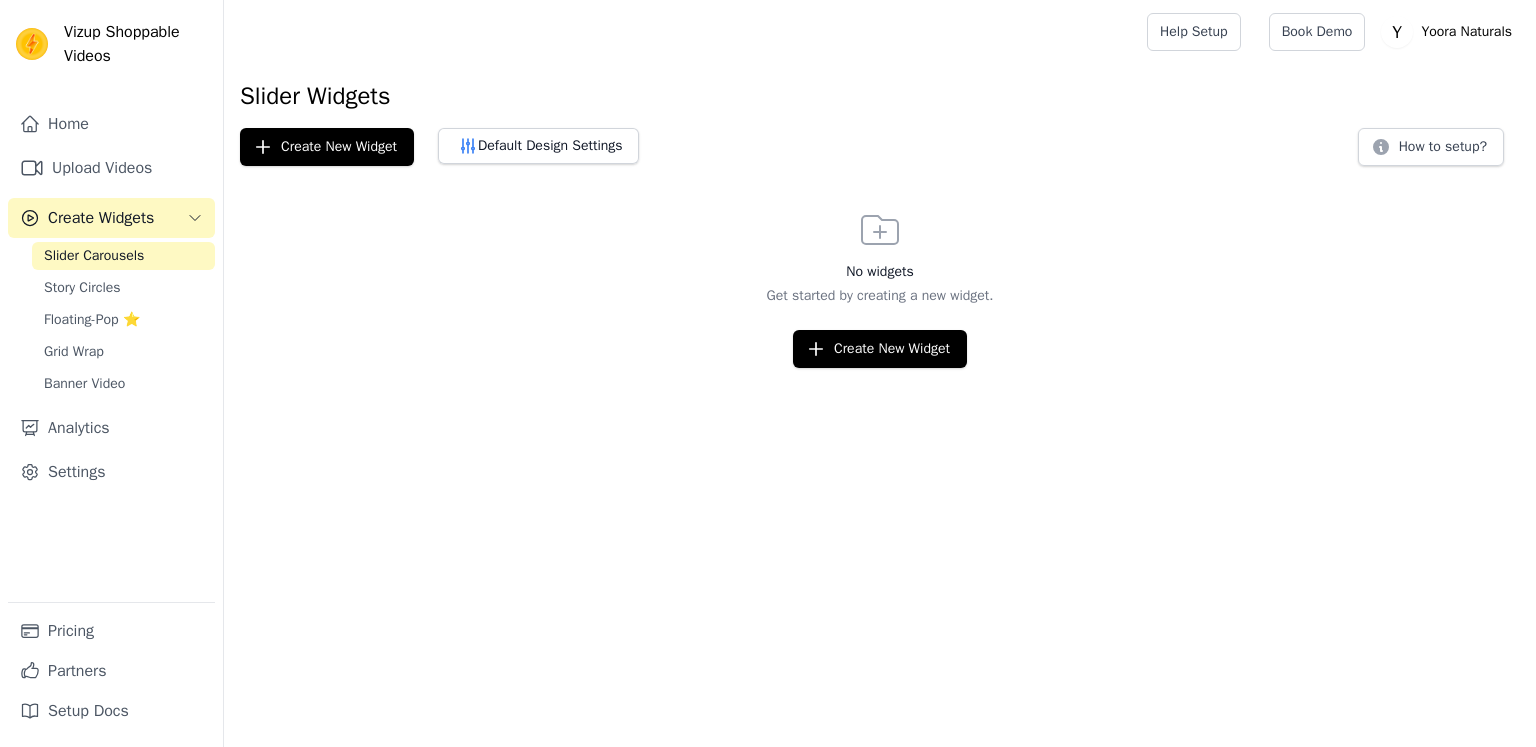 scroll, scrollTop: 0, scrollLeft: 0, axis: both 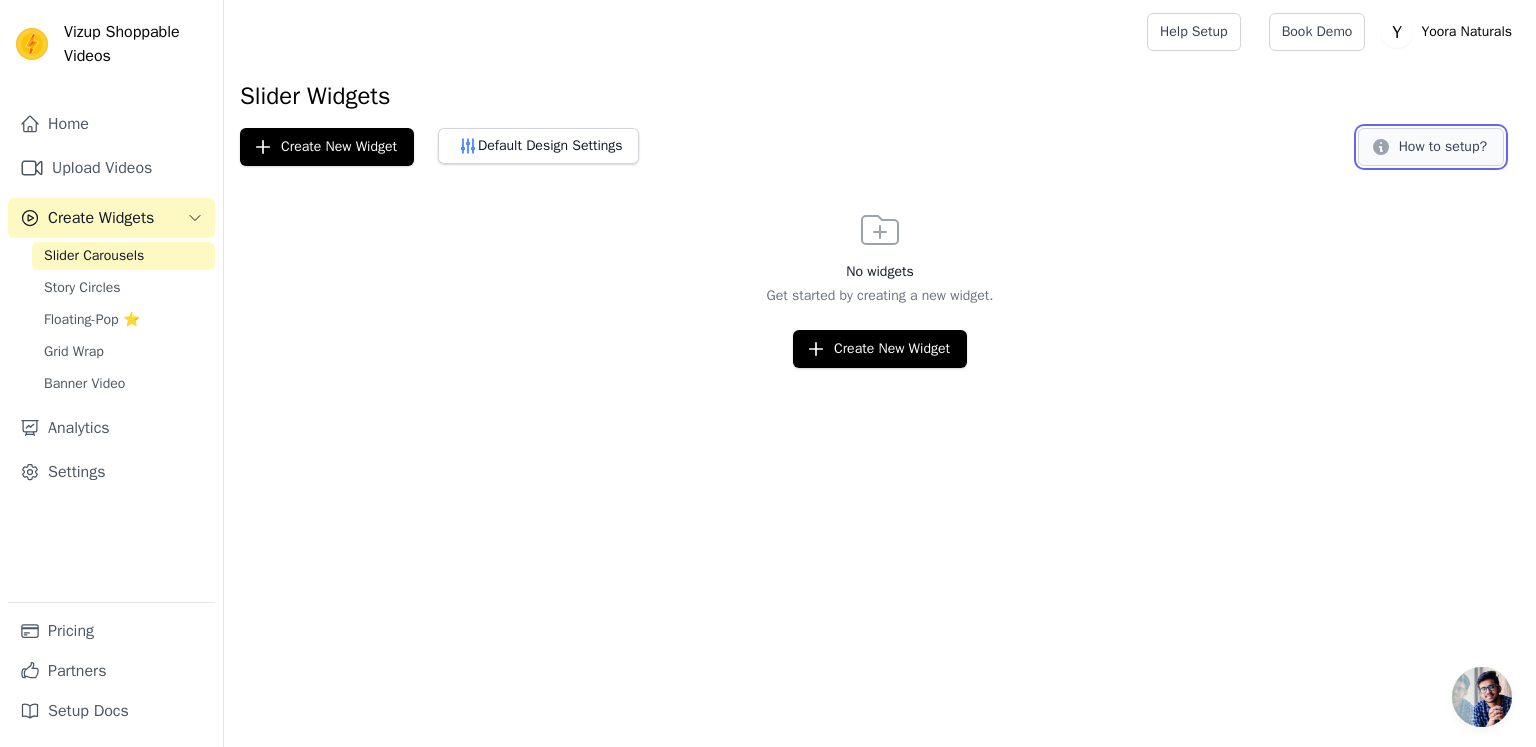 click on "How to setup?" at bounding box center [1431, 147] 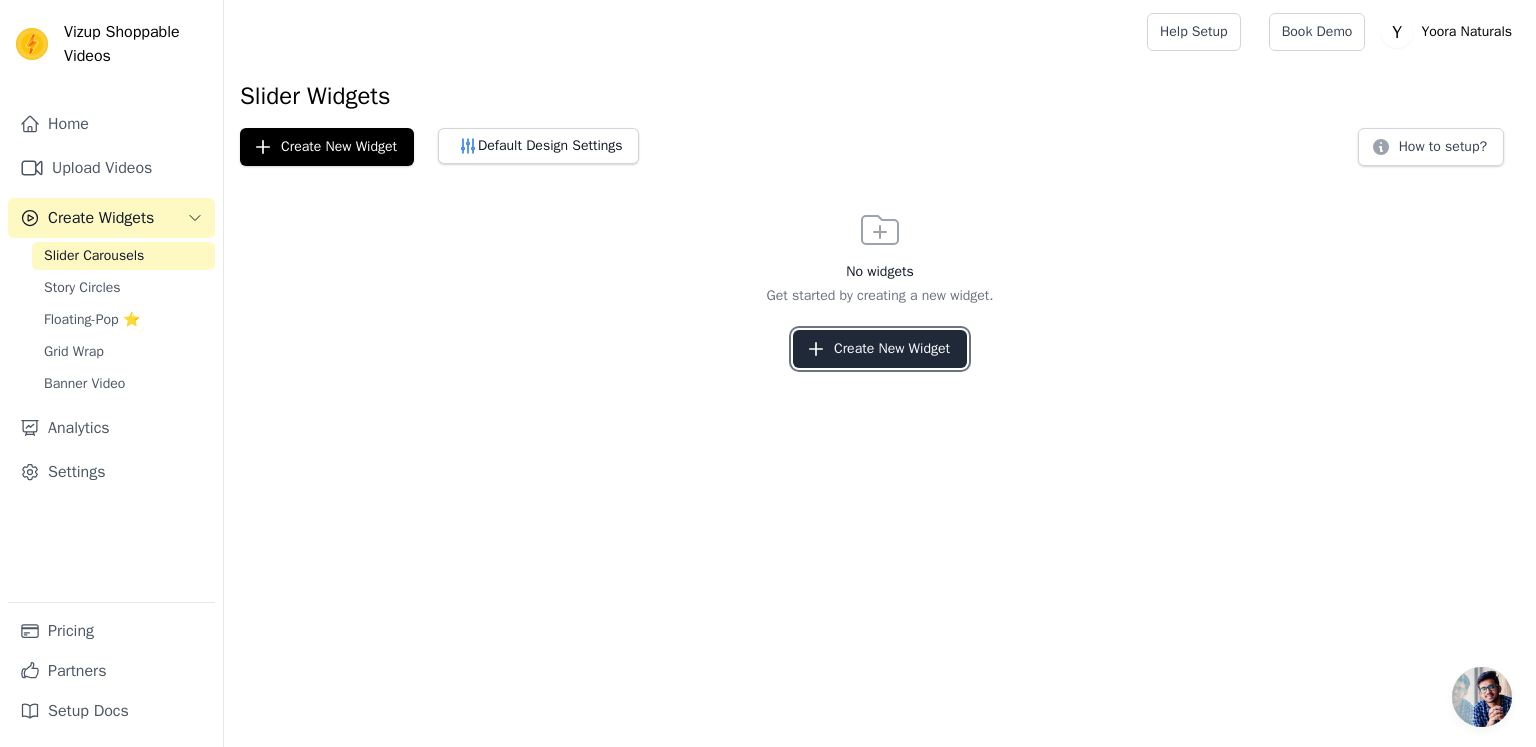click on "Create New Widget" at bounding box center (880, 349) 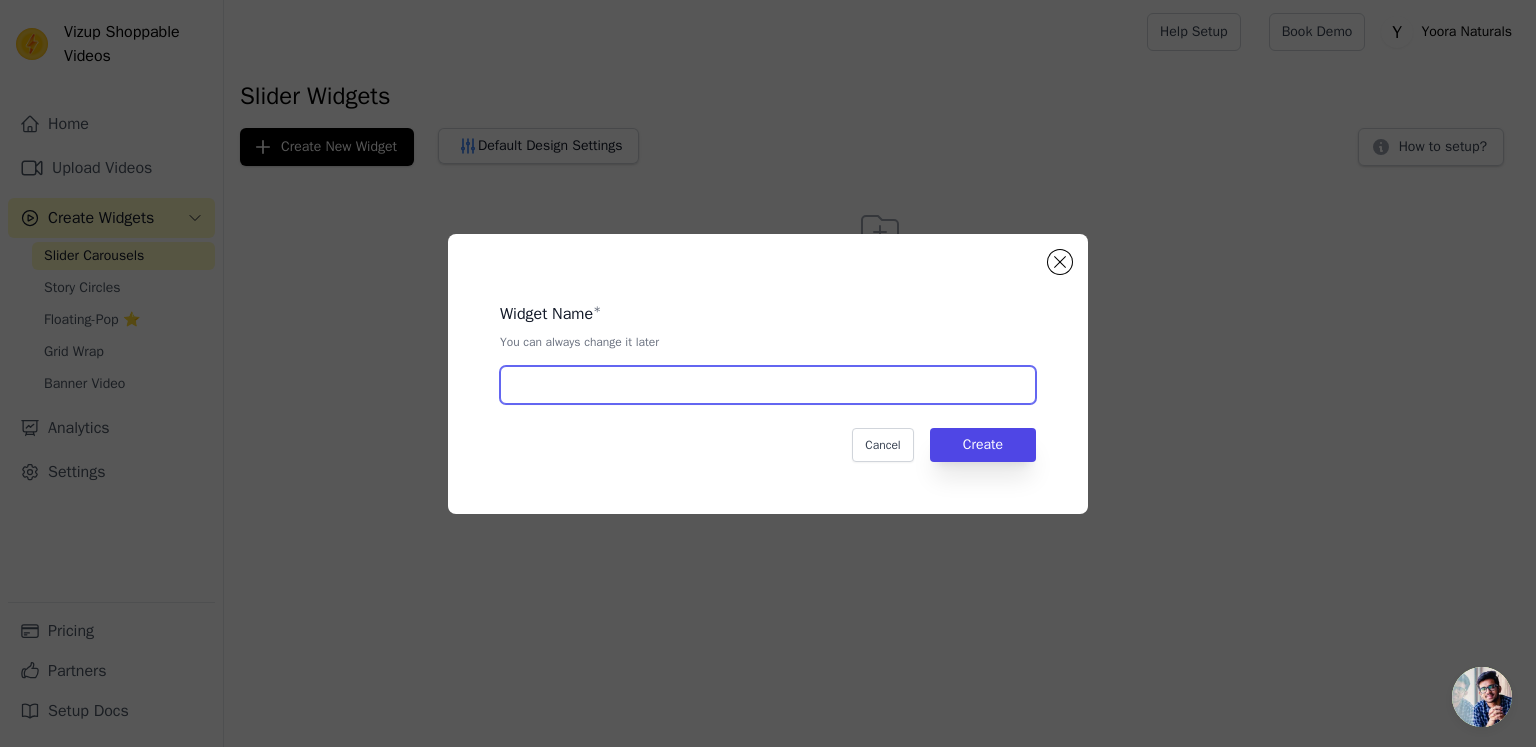 click at bounding box center [768, 385] 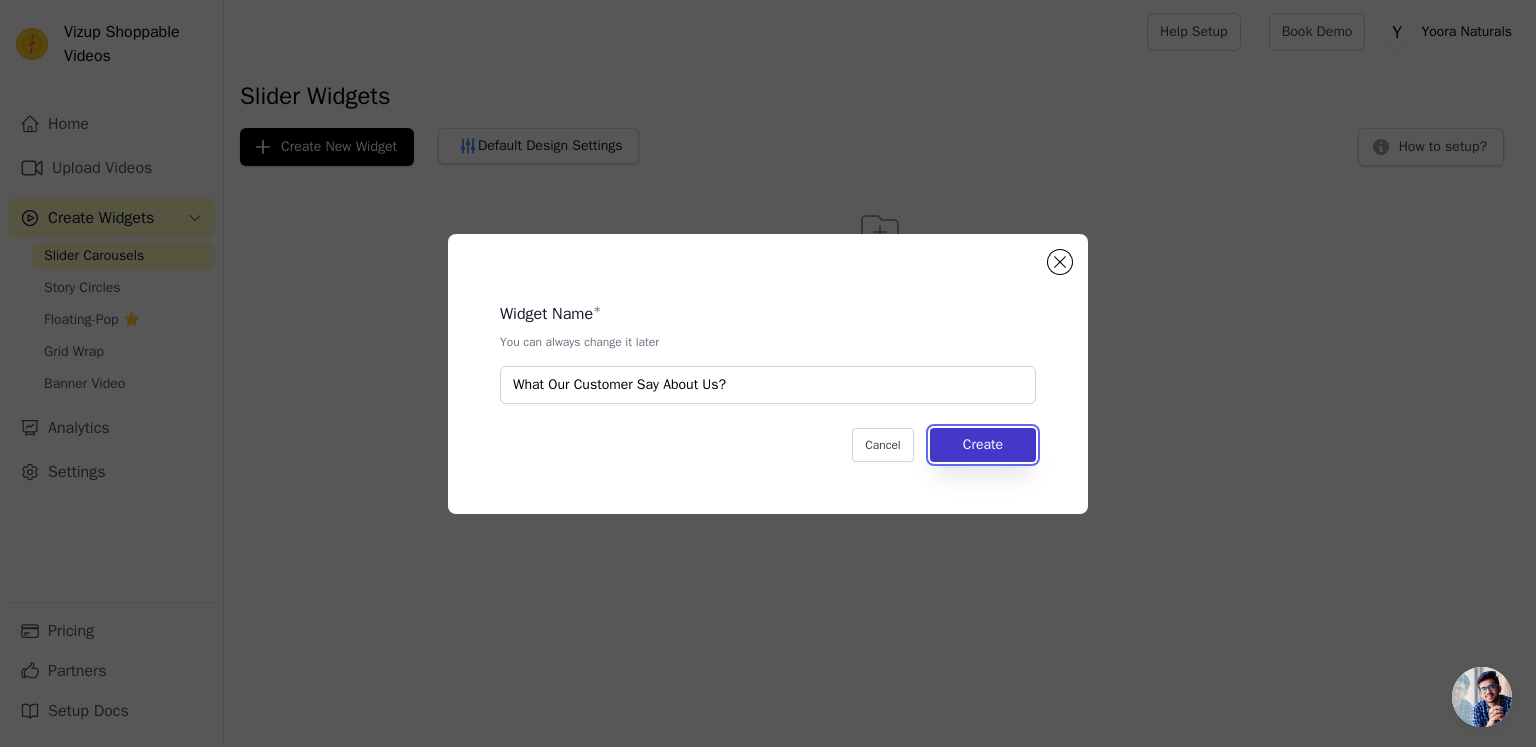 click on "Create" at bounding box center [983, 445] 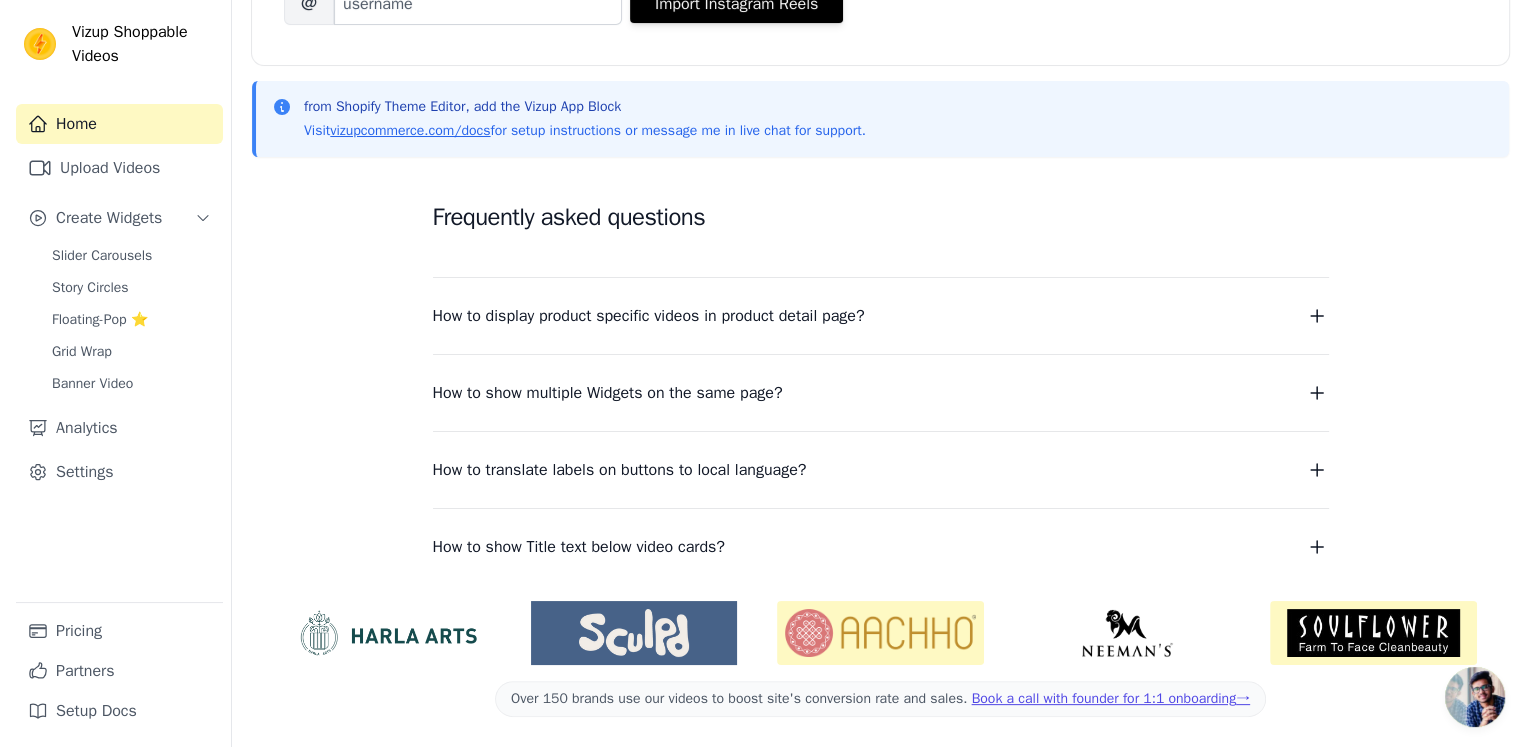 scroll, scrollTop: 0, scrollLeft: 0, axis: both 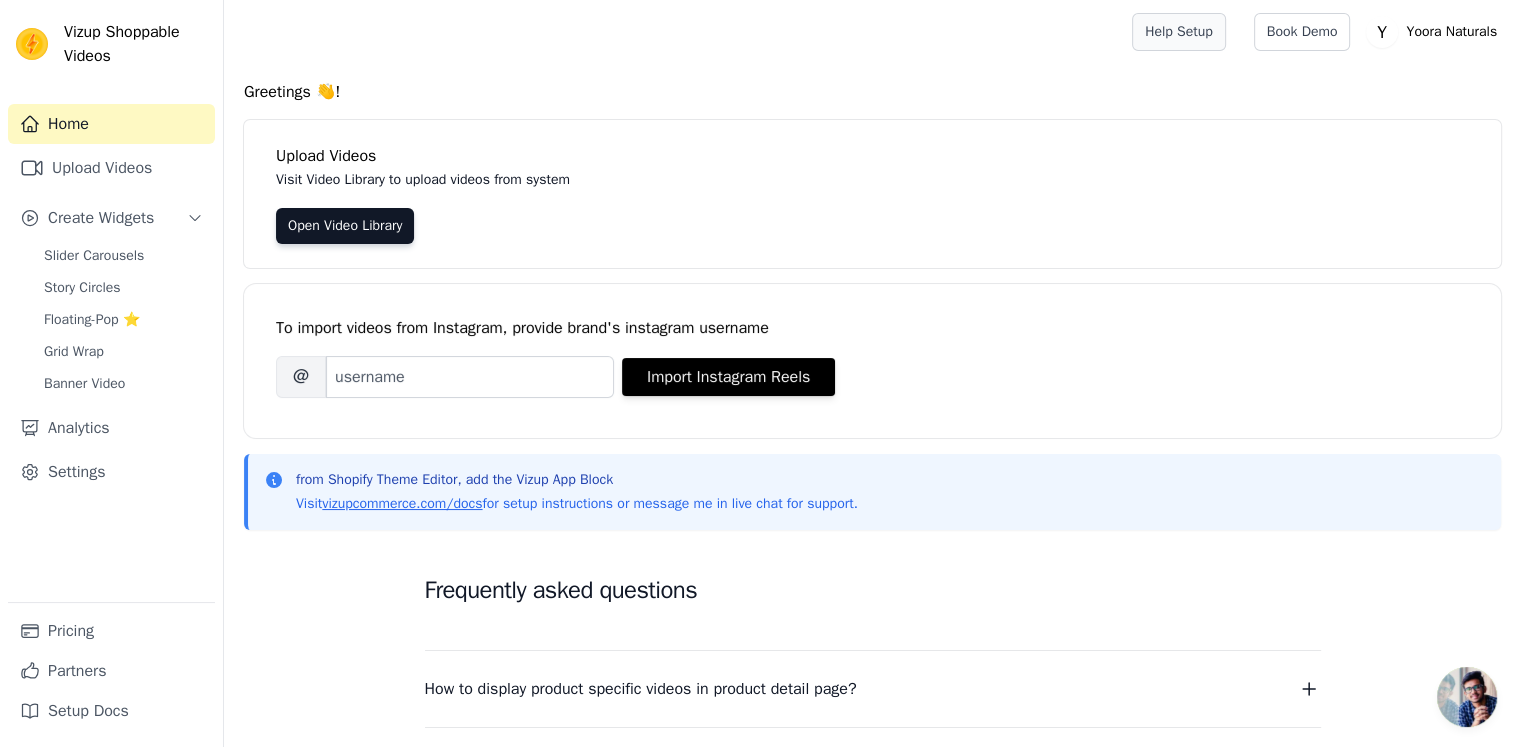 click on "Help Setup" at bounding box center [1179, 32] 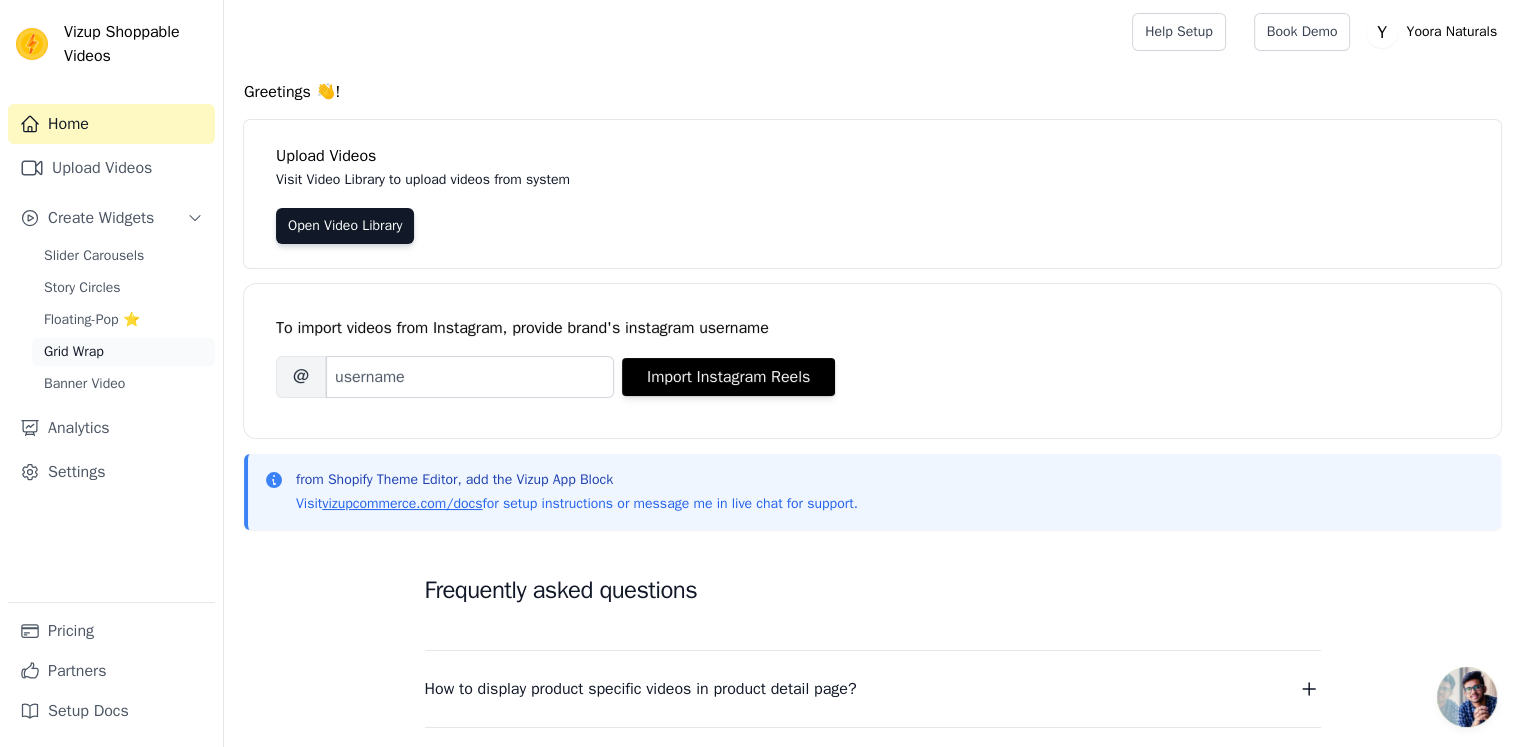 click on "Grid Wrap" at bounding box center [123, 352] 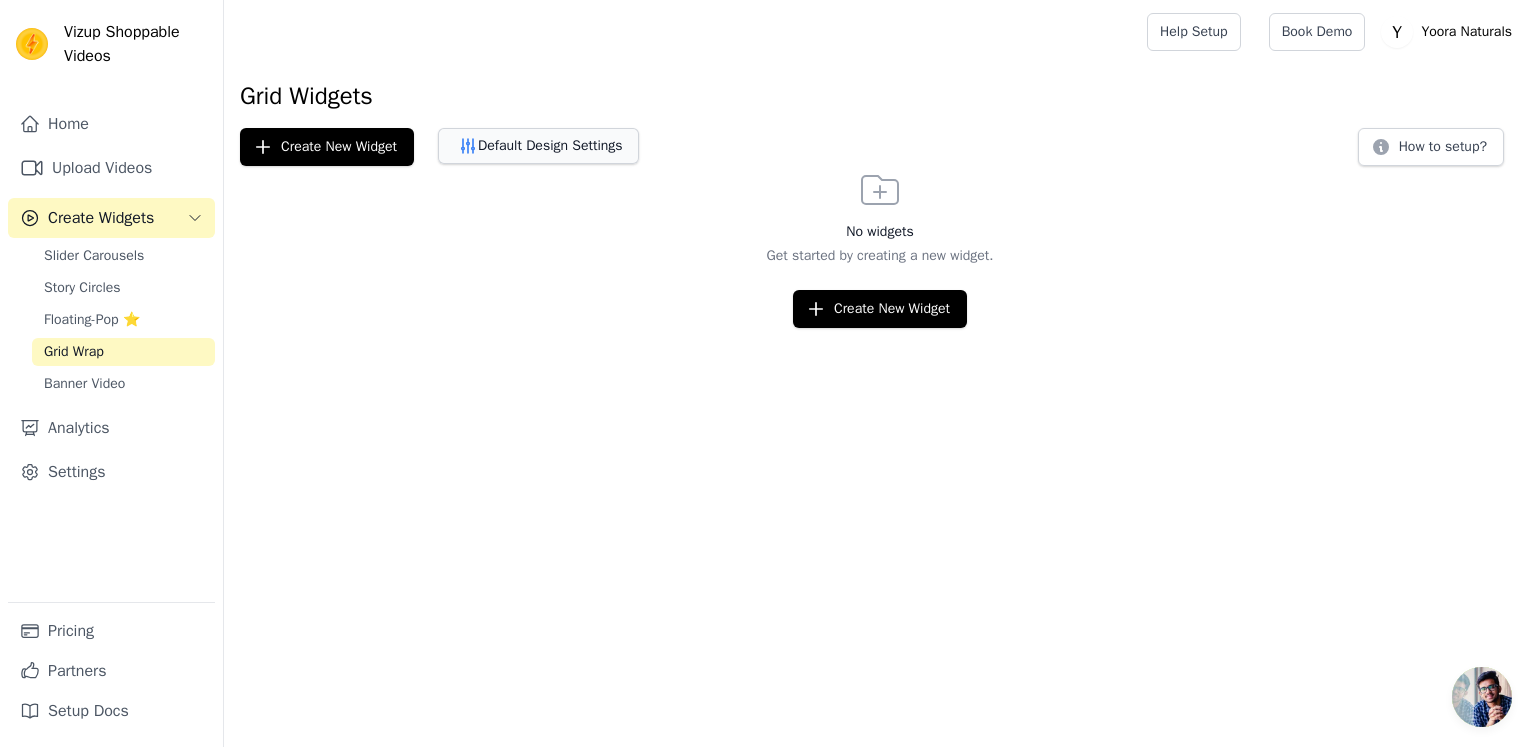 click on "Default Design Settings" at bounding box center (538, 146) 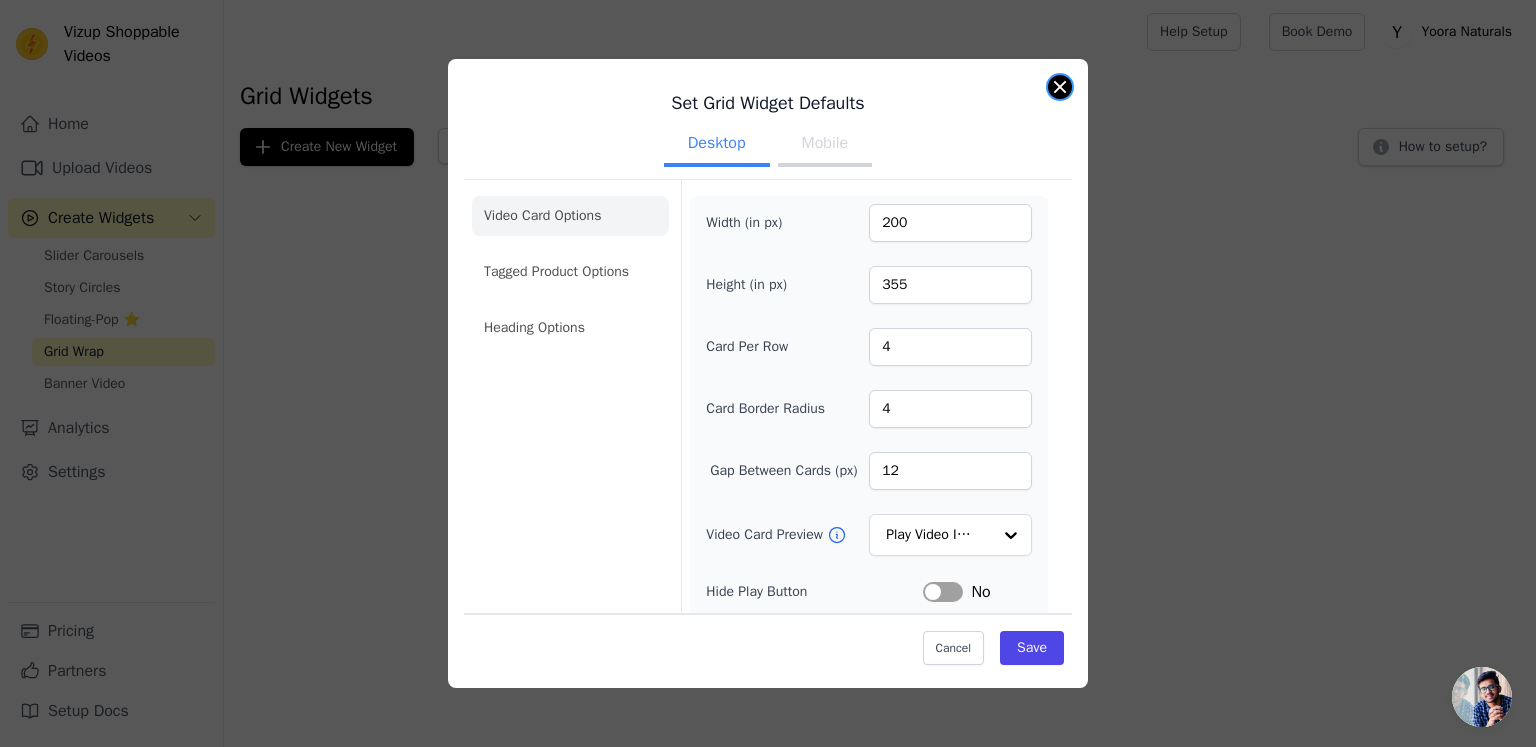 click at bounding box center [1060, 87] 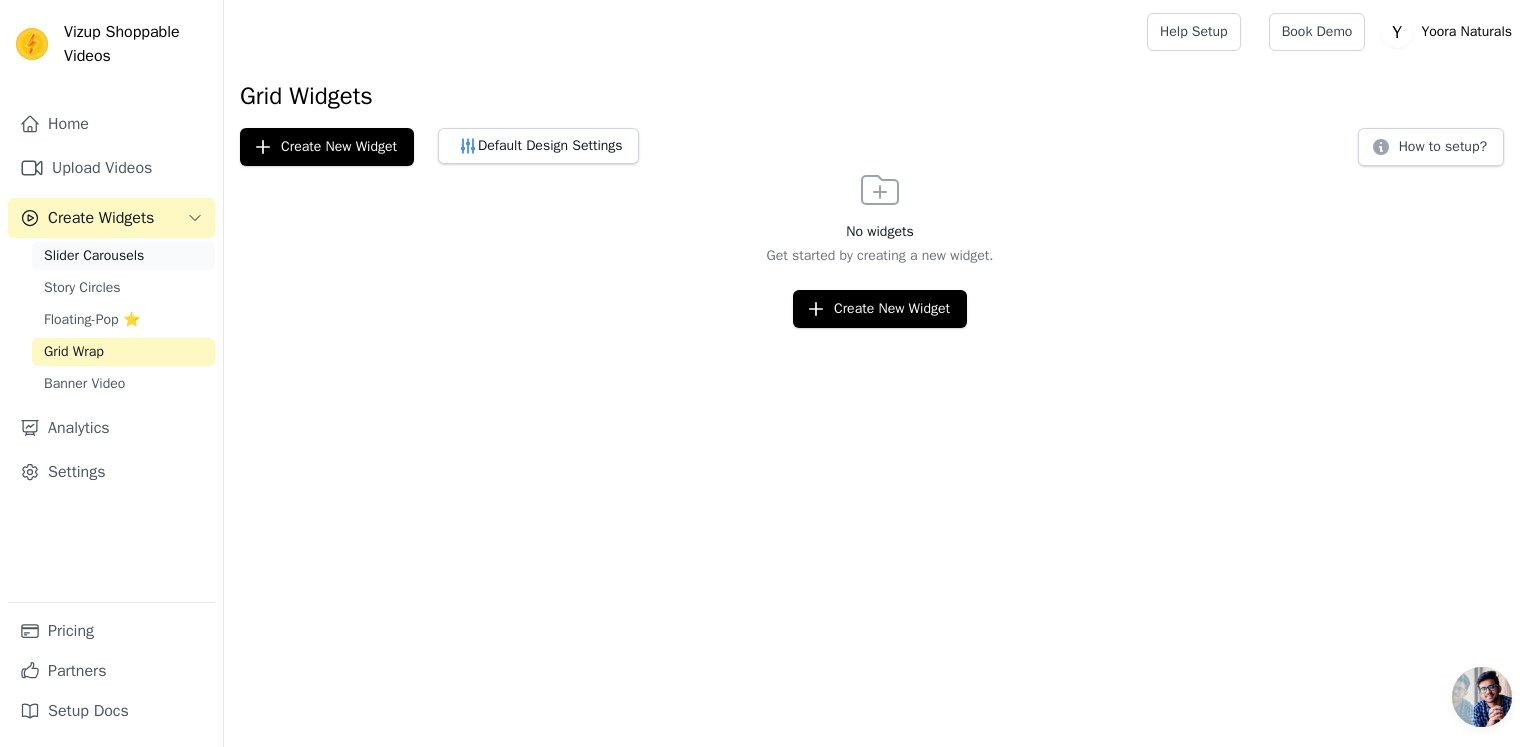 click on "Slider Carousels" at bounding box center (94, 256) 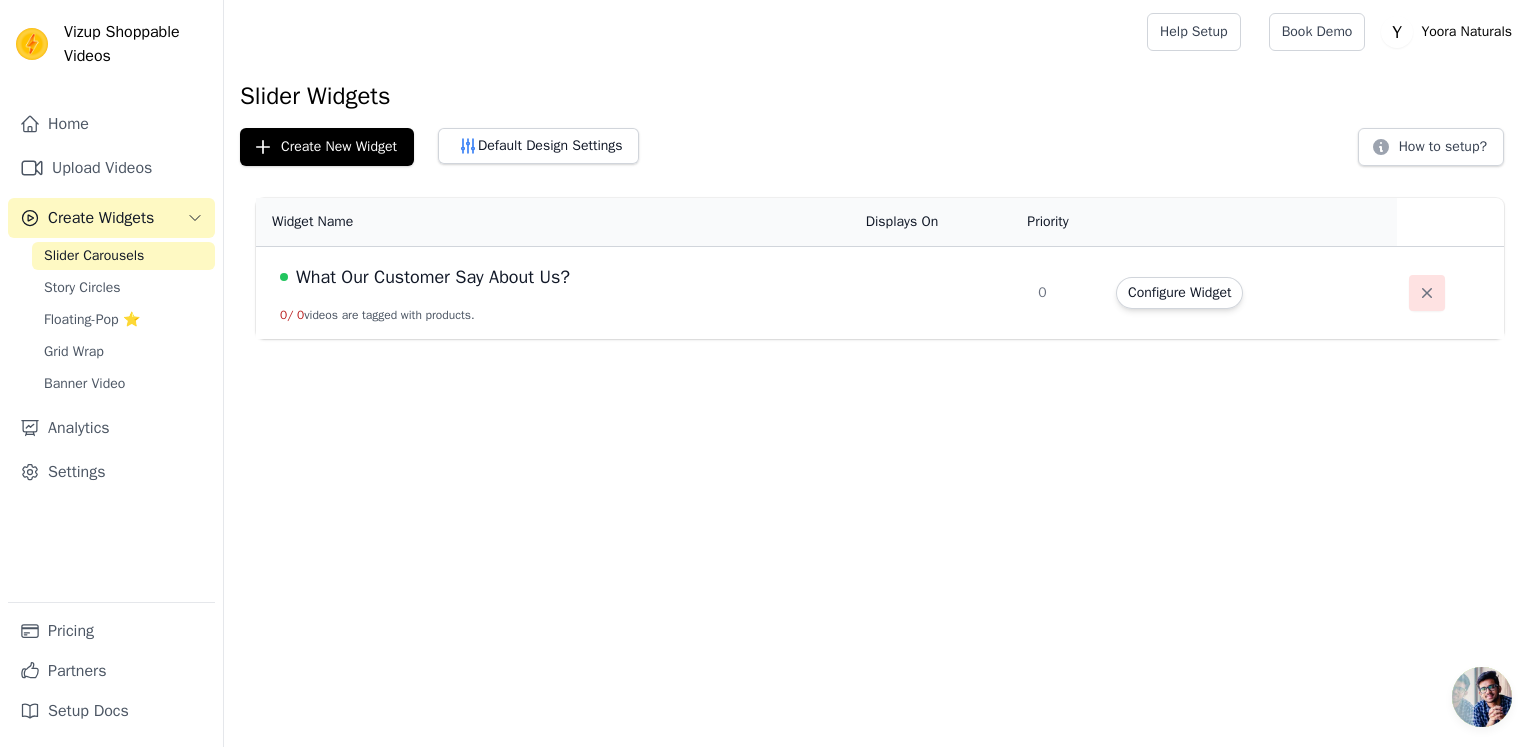 click 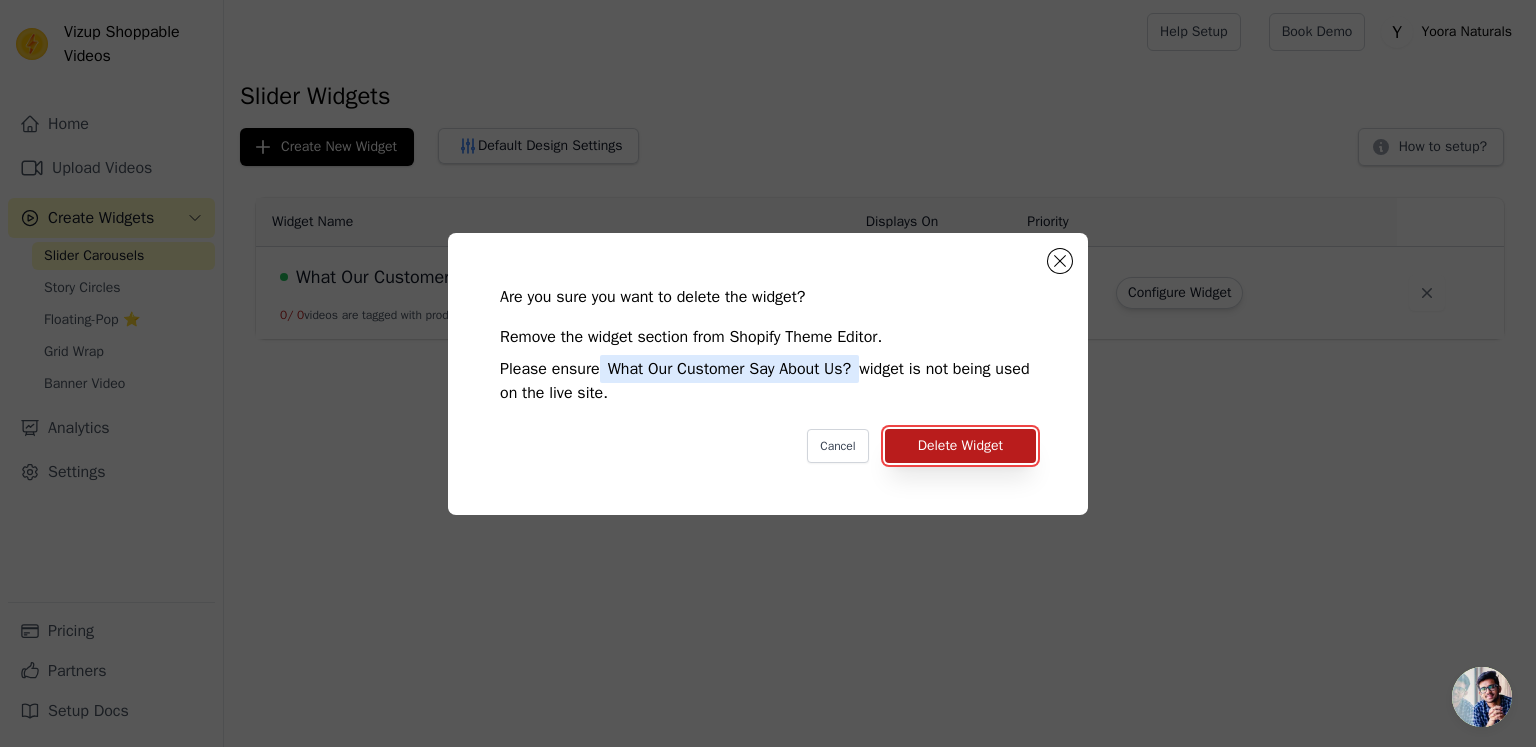 click on "Delete Widget" at bounding box center (960, 446) 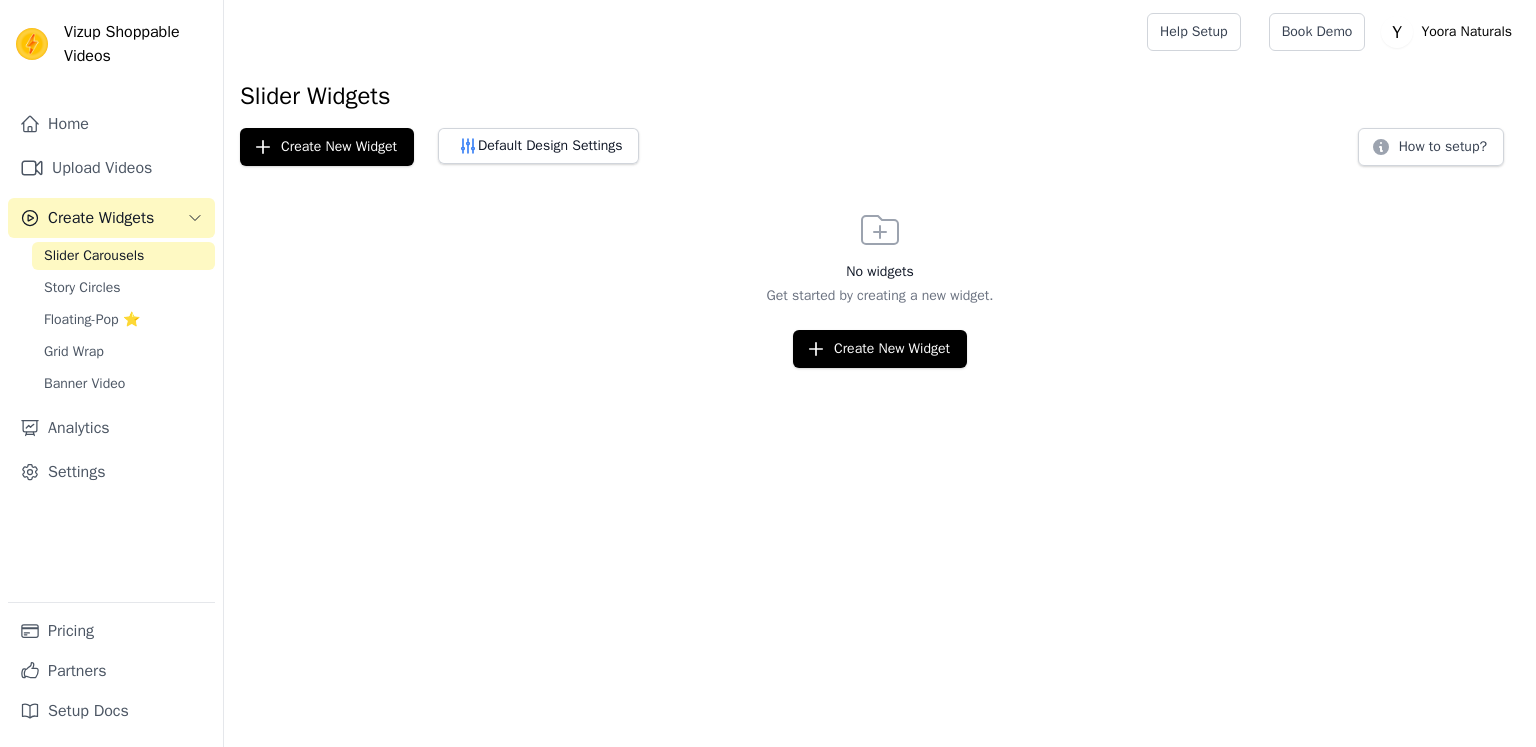 scroll, scrollTop: 0, scrollLeft: 0, axis: both 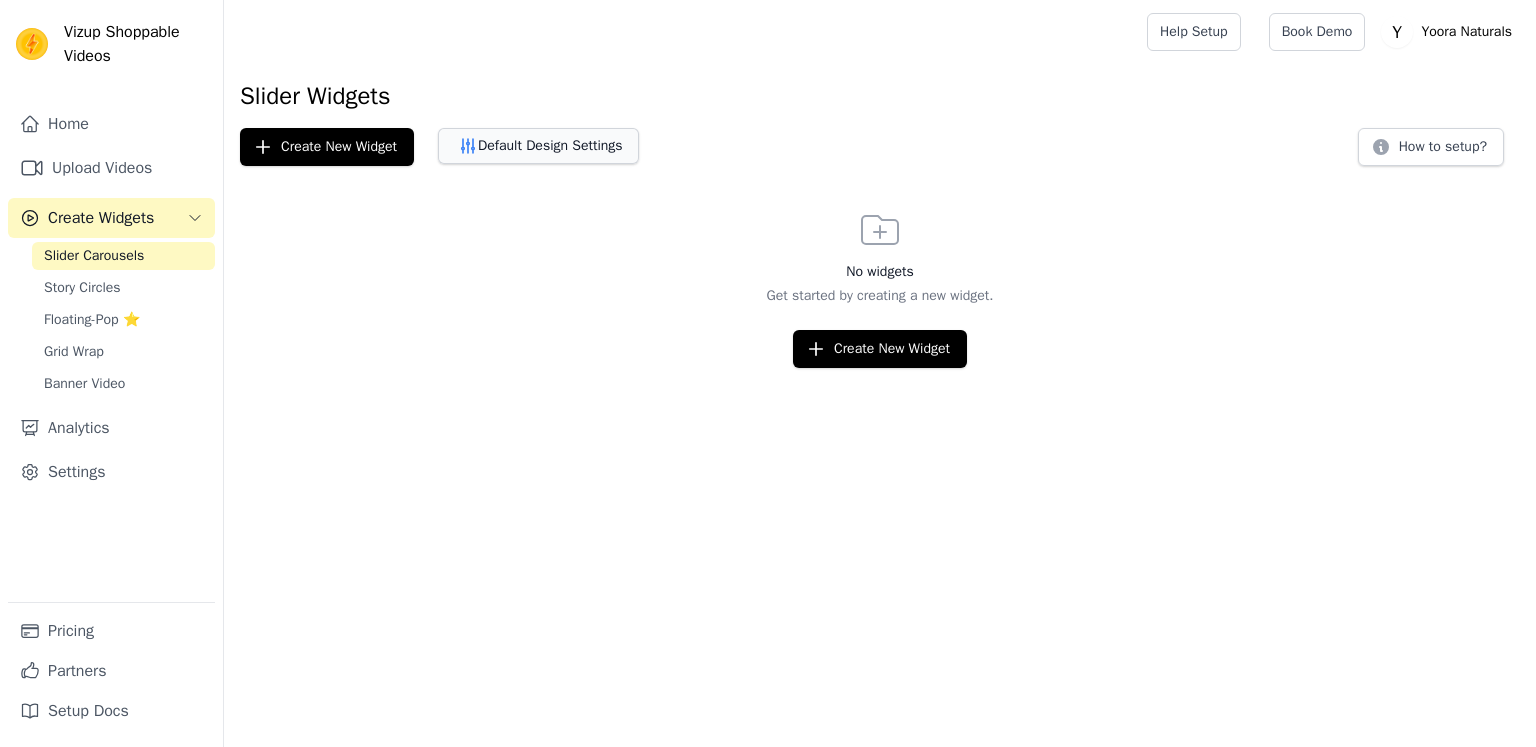click on "Default Design Settings" at bounding box center [538, 146] 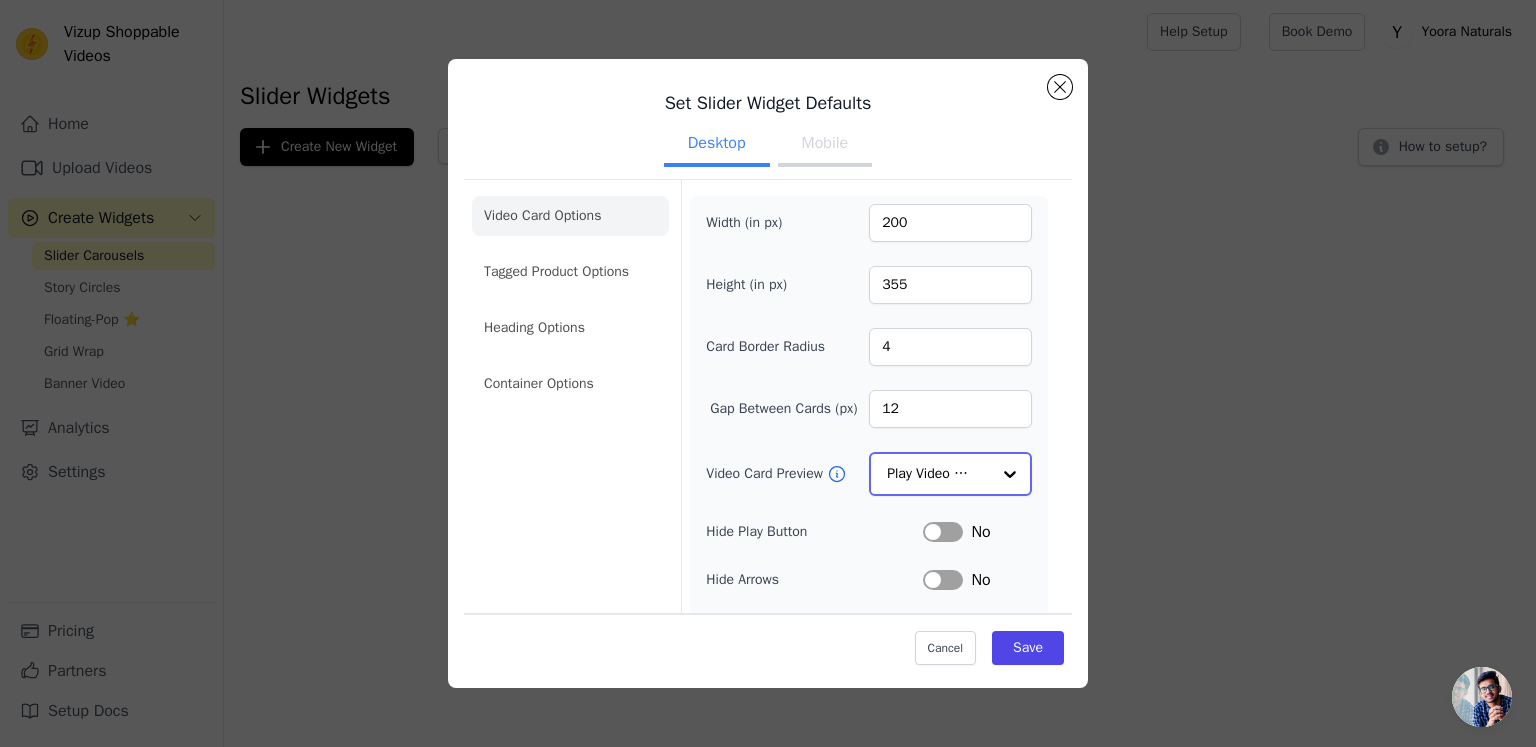 click at bounding box center [1010, 474] 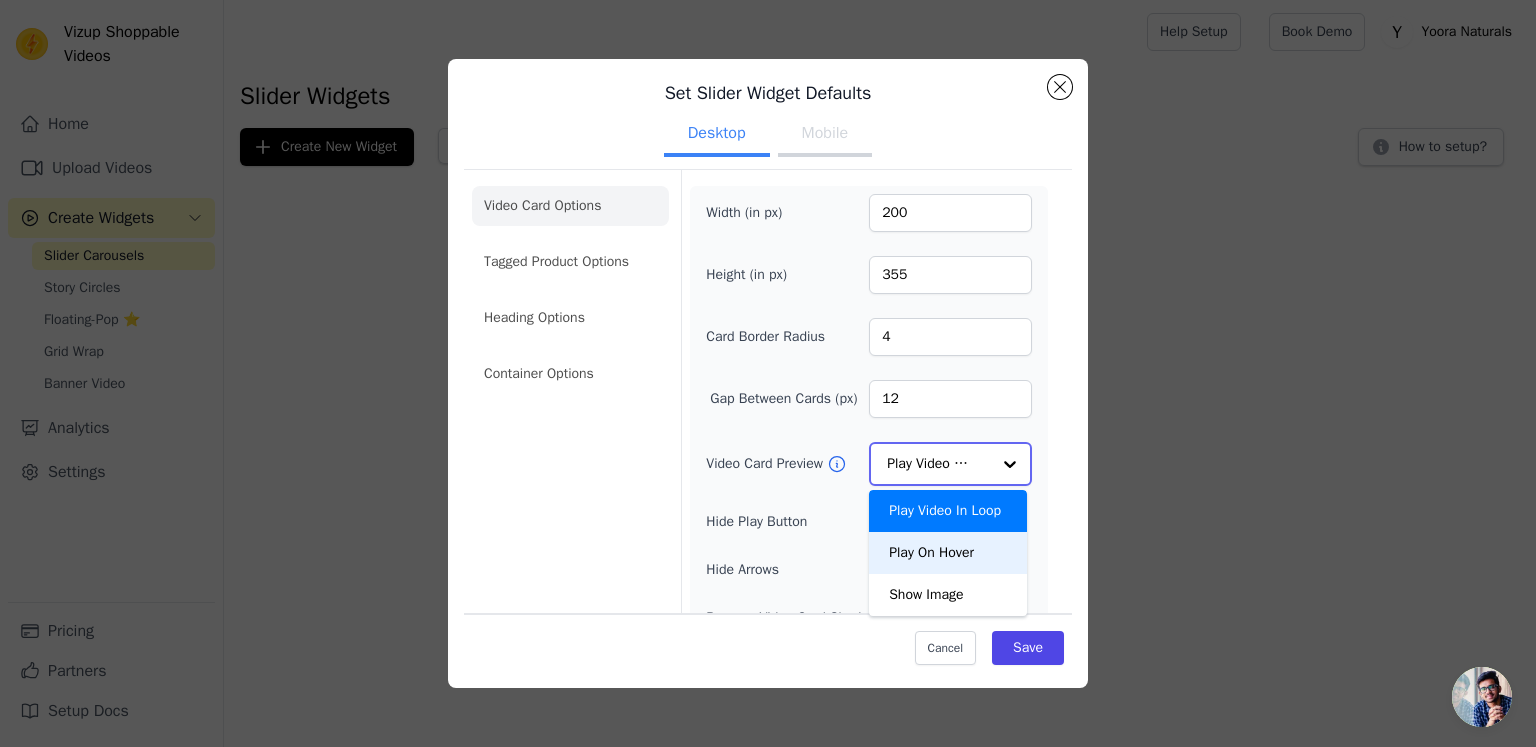 scroll, scrollTop: 0, scrollLeft: 0, axis: both 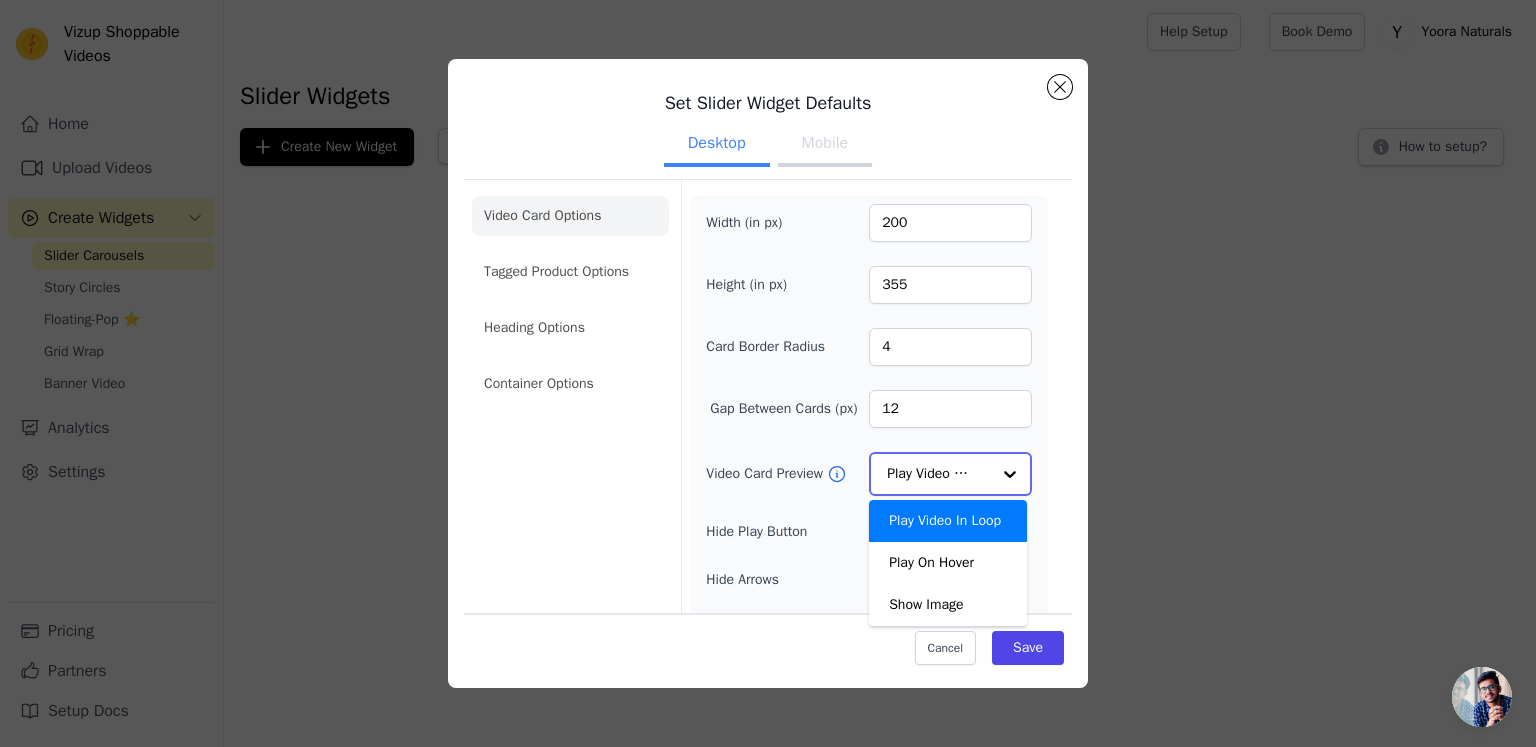 click at bounding box center (1010, 474) 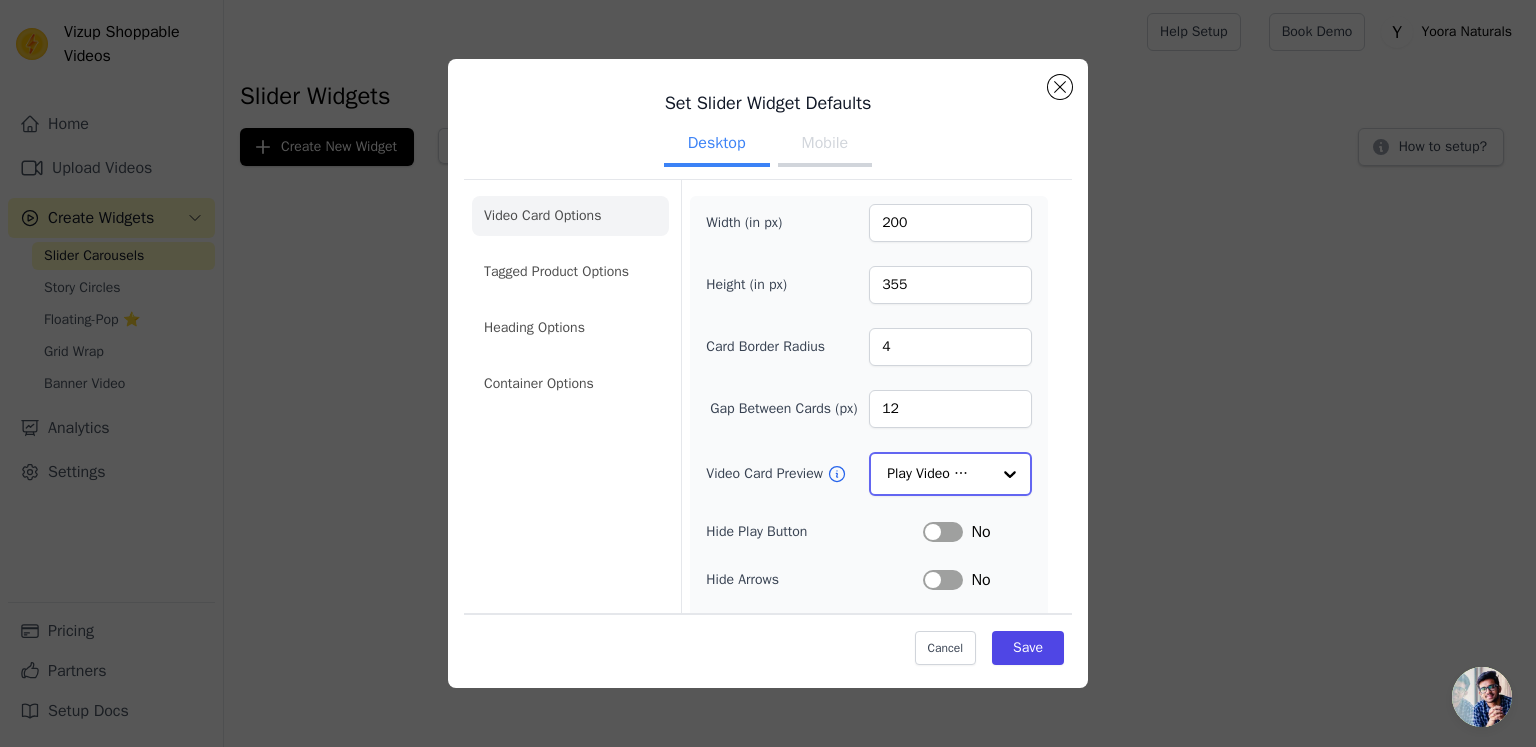click at bounding box center [1010, 474] 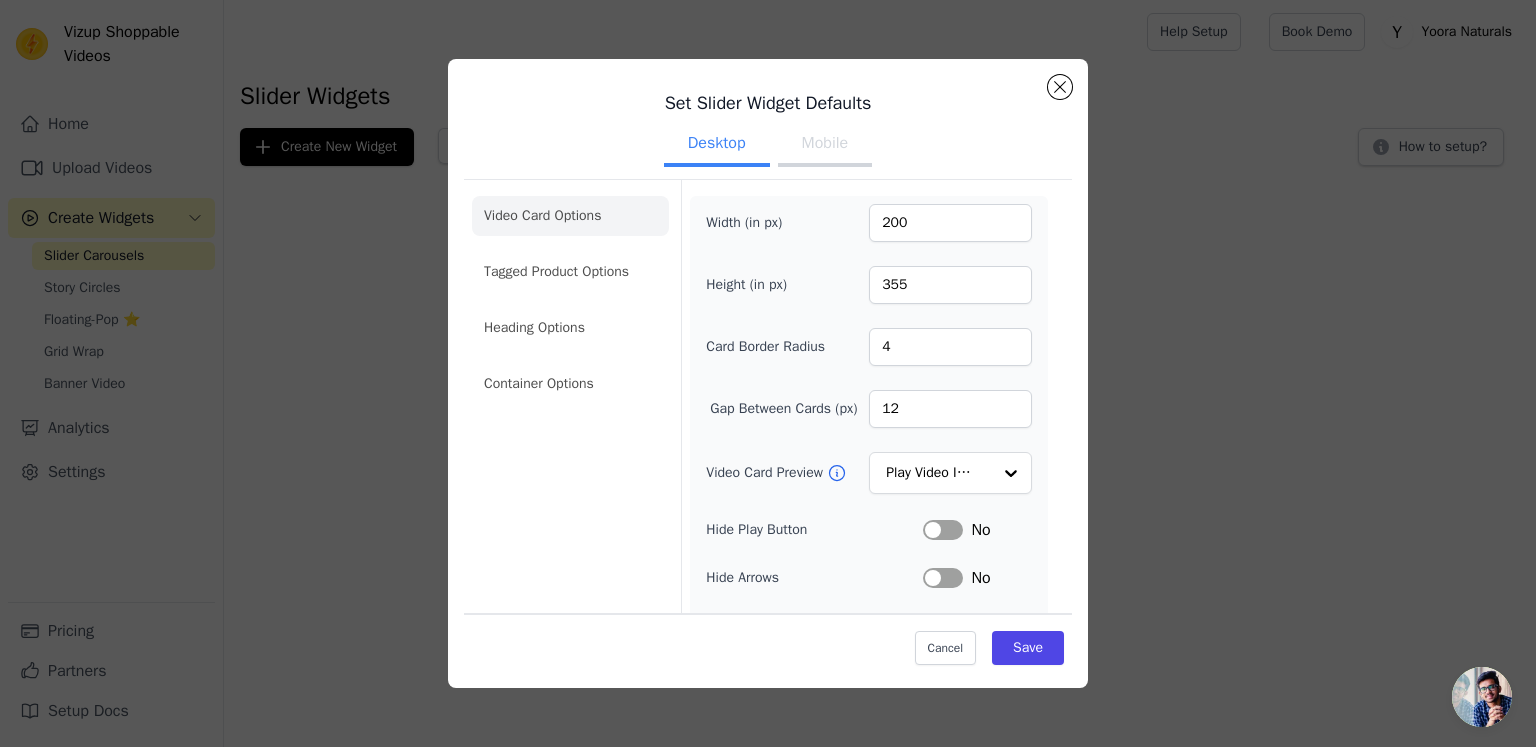 click on "Width (in px)   200   Height (in px)   355   Card Border Radius   4   Gap Between Cards (px)   12   Video Card Preview           Play Video In Loop               Hide Play Button   Label     No   Hide Arrows   Label     No   Remove Video Card Shadow     Label     No   Auto Loop Slider     Label     No   Shopping Icon on Video Cards   Label     No   Add to Cart on Video Cards     Label     No" at bounding box center [869, 493] 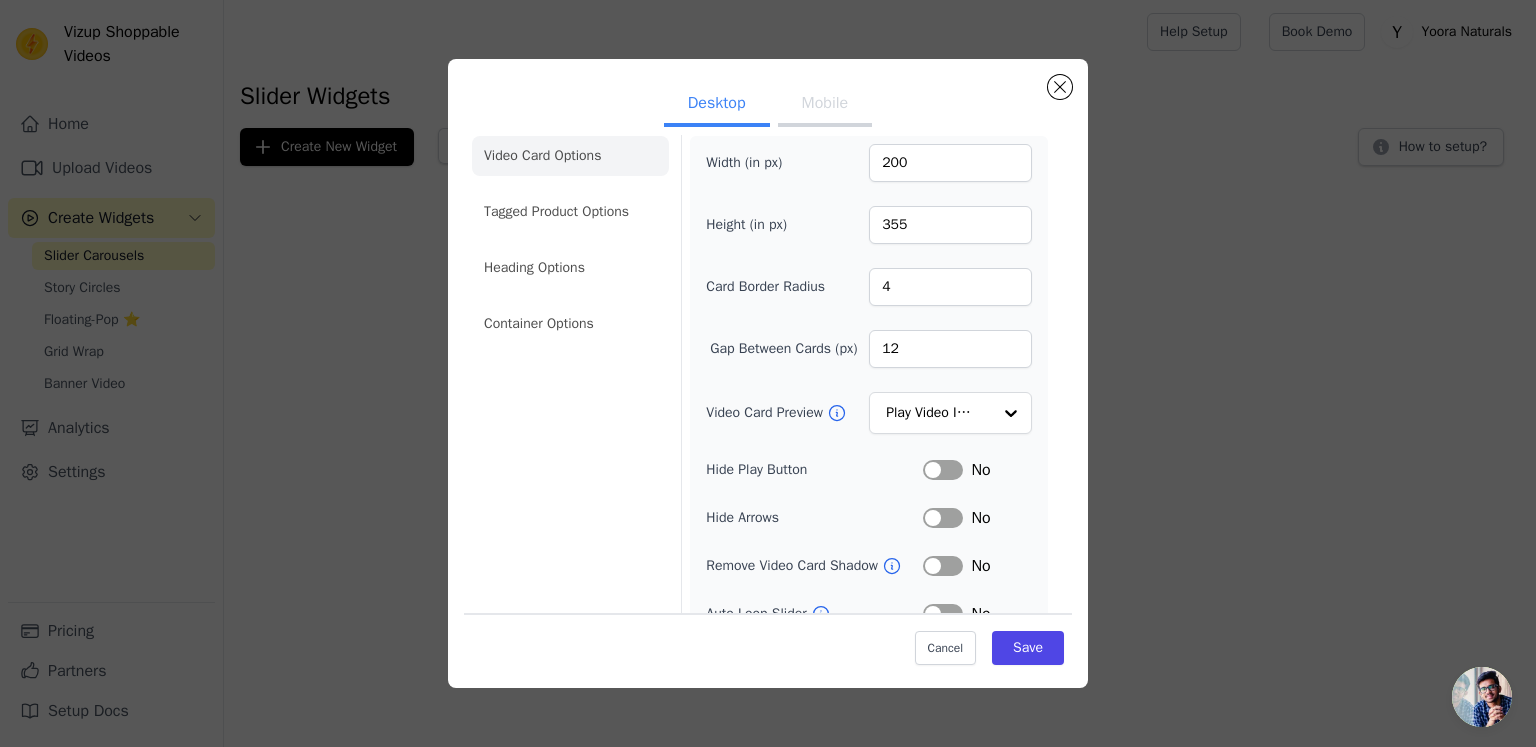 scroll, scrollTop: 0, scrollLeft: 0, axis: both 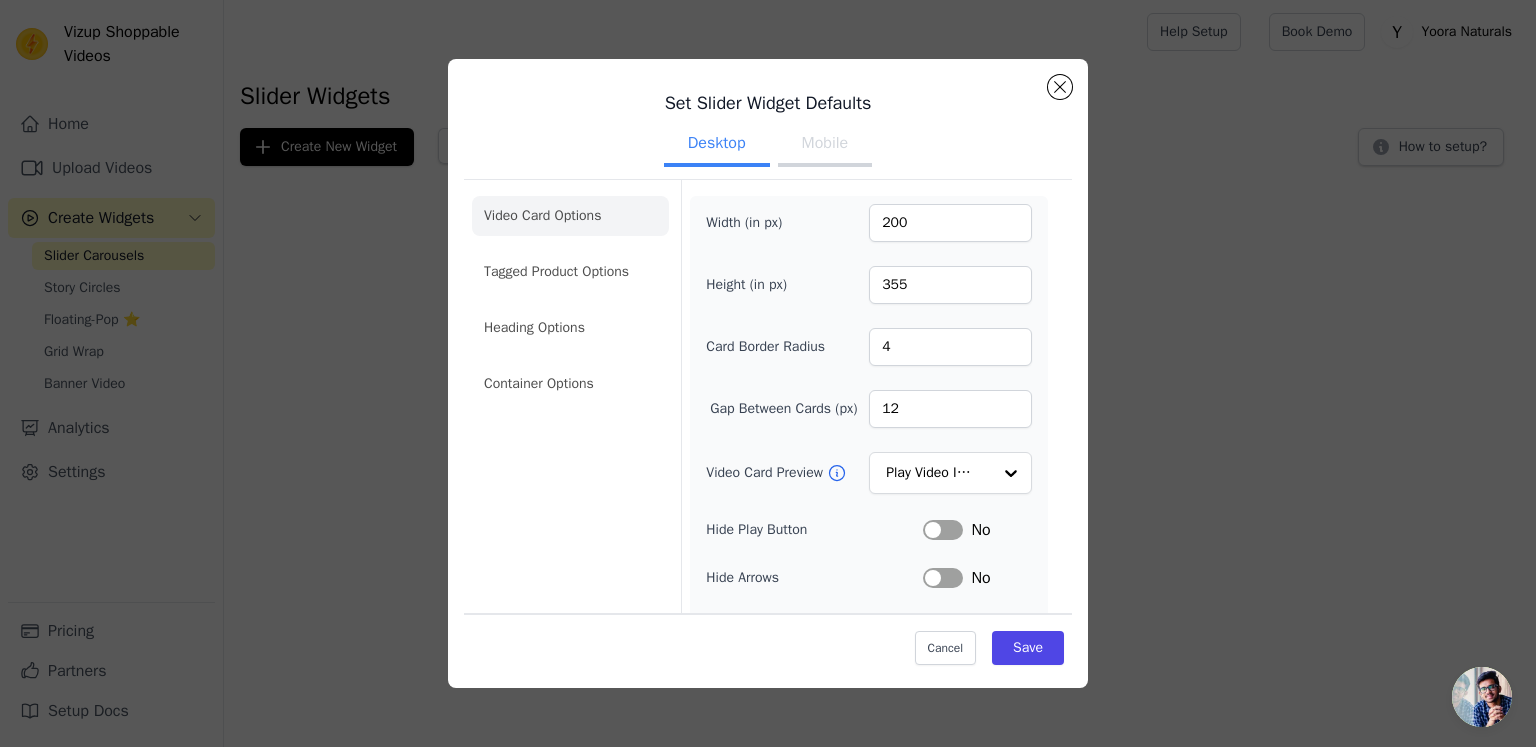 click on "Mobile" at bounding box center [825, 145] 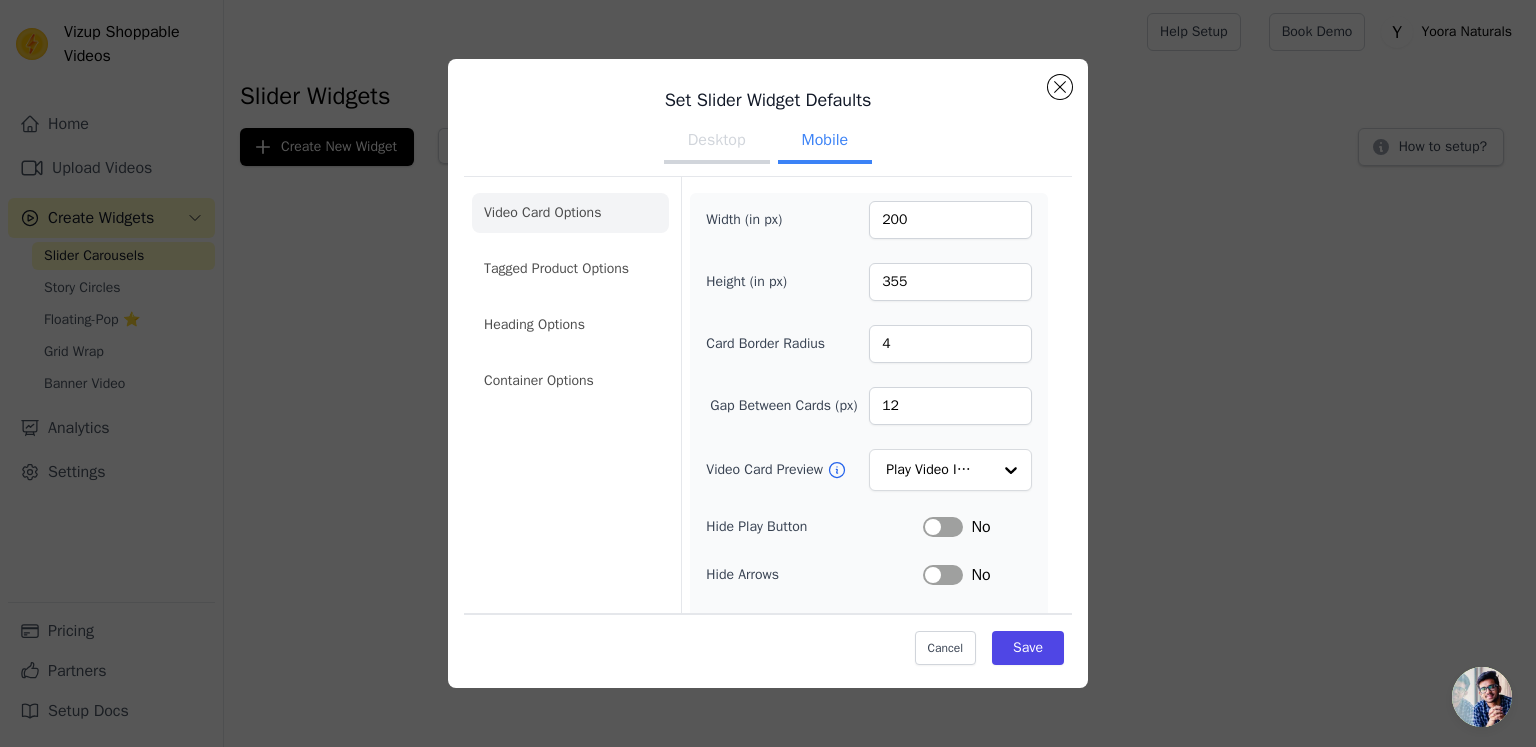 scroll, scrollTop: 0, scrollLeft: 0, axis: both 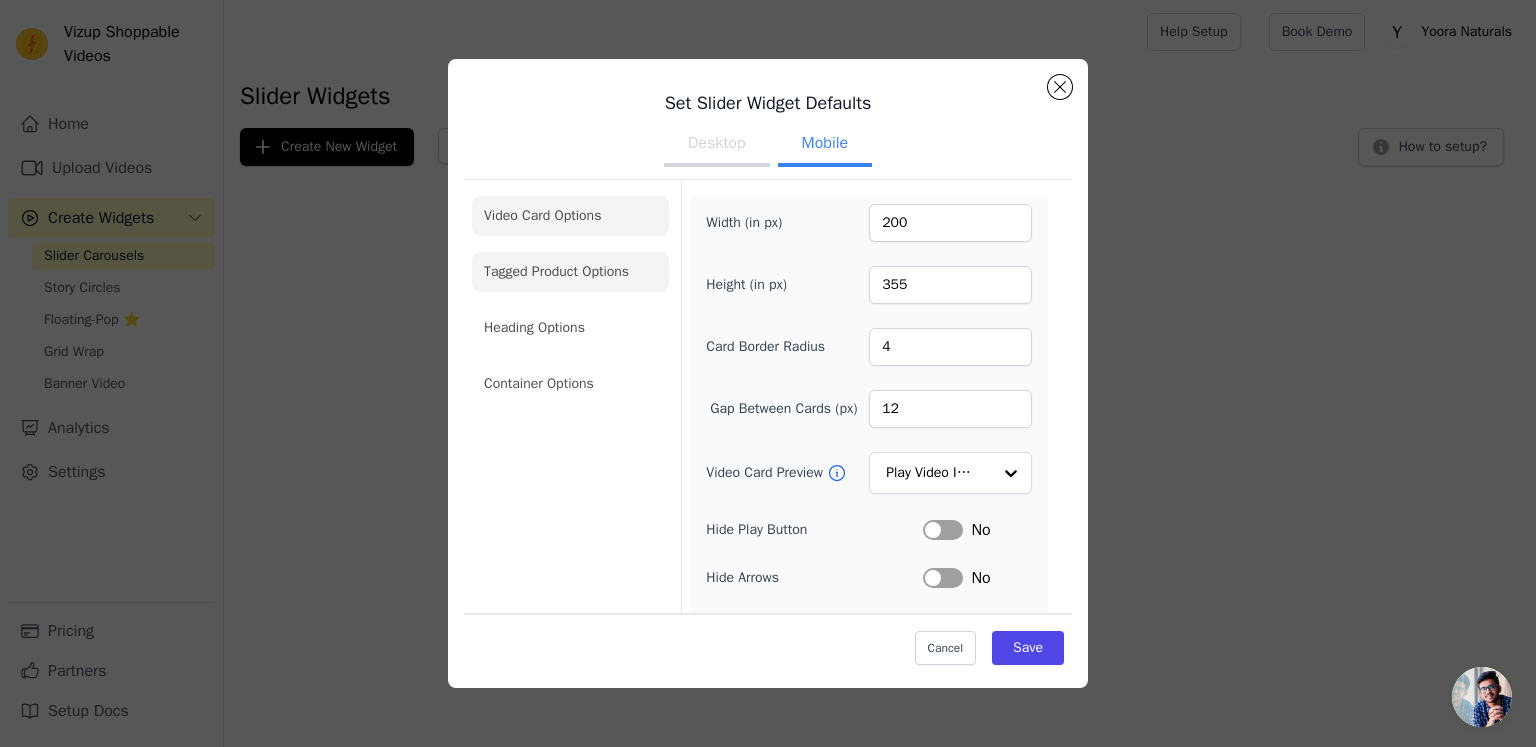 click on "Tagged Product Options" 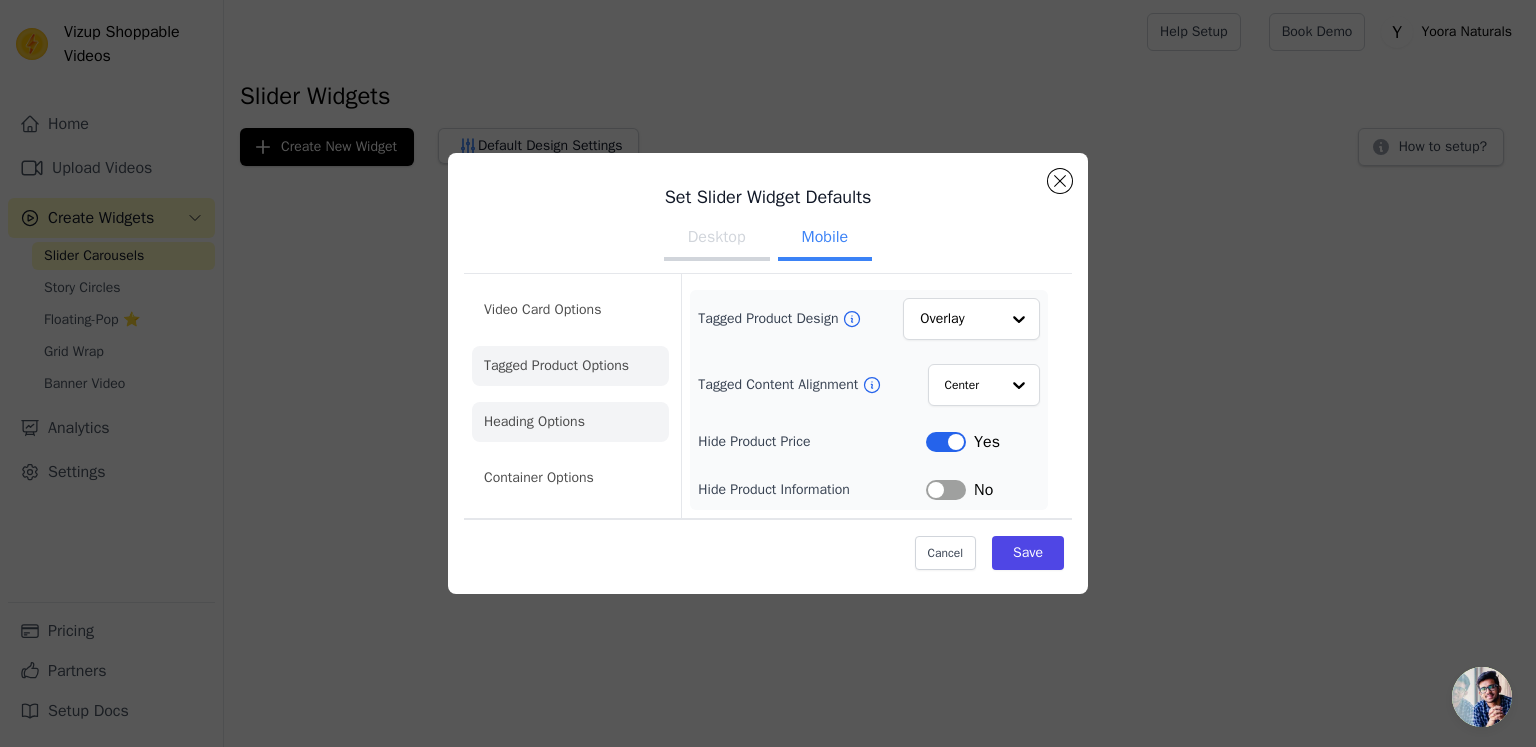 click on "Heading Options" 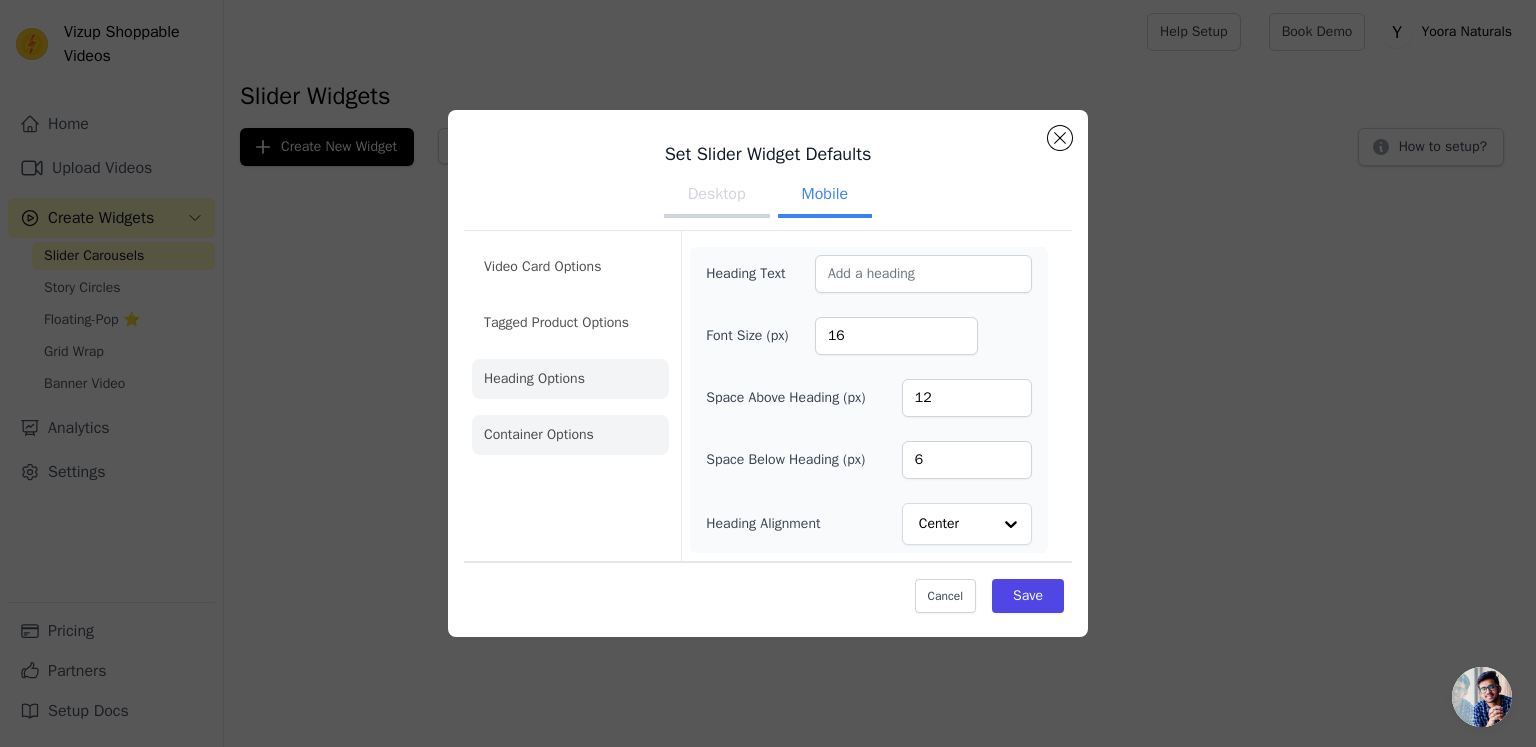 click on "Container Options" 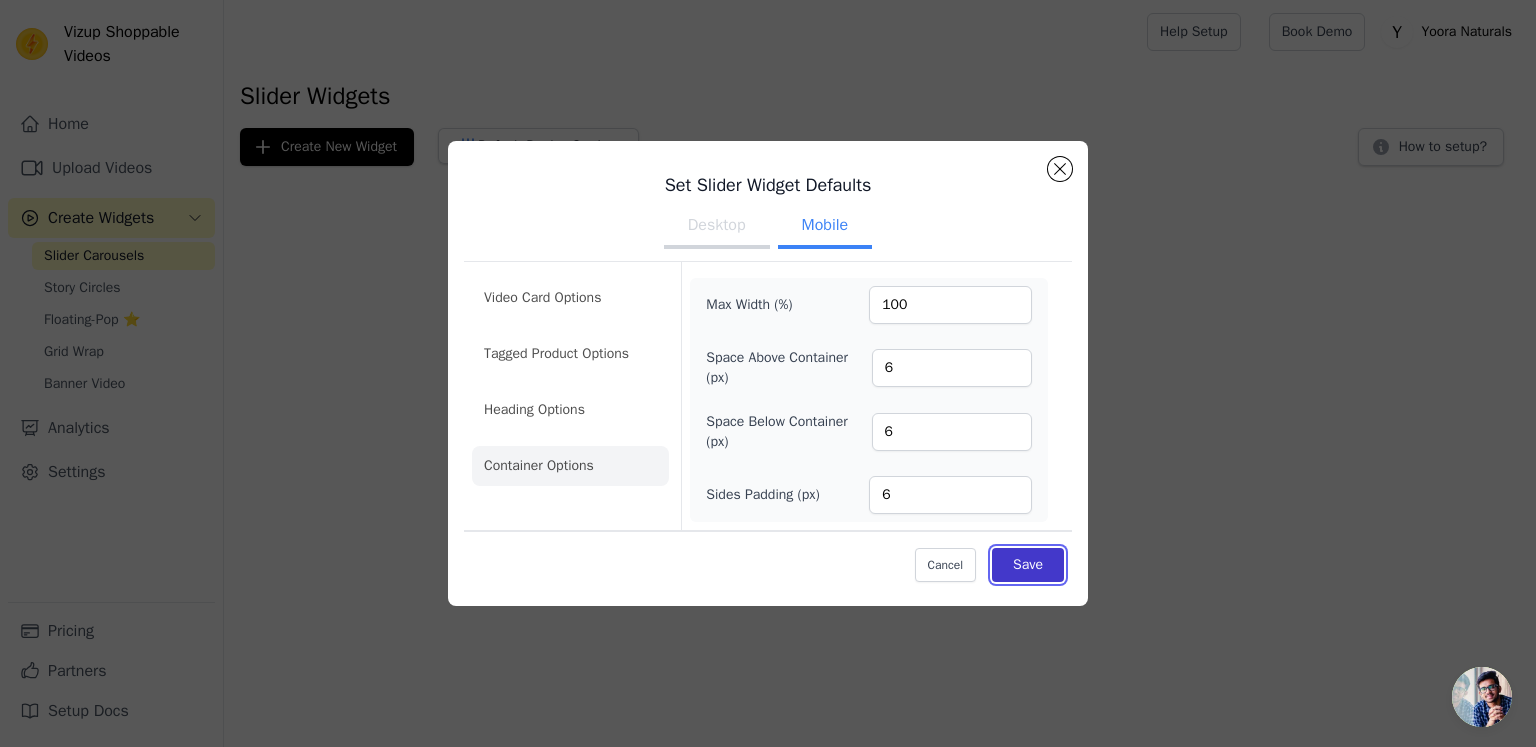 click on "Save" at bounding box center [1028, 565] 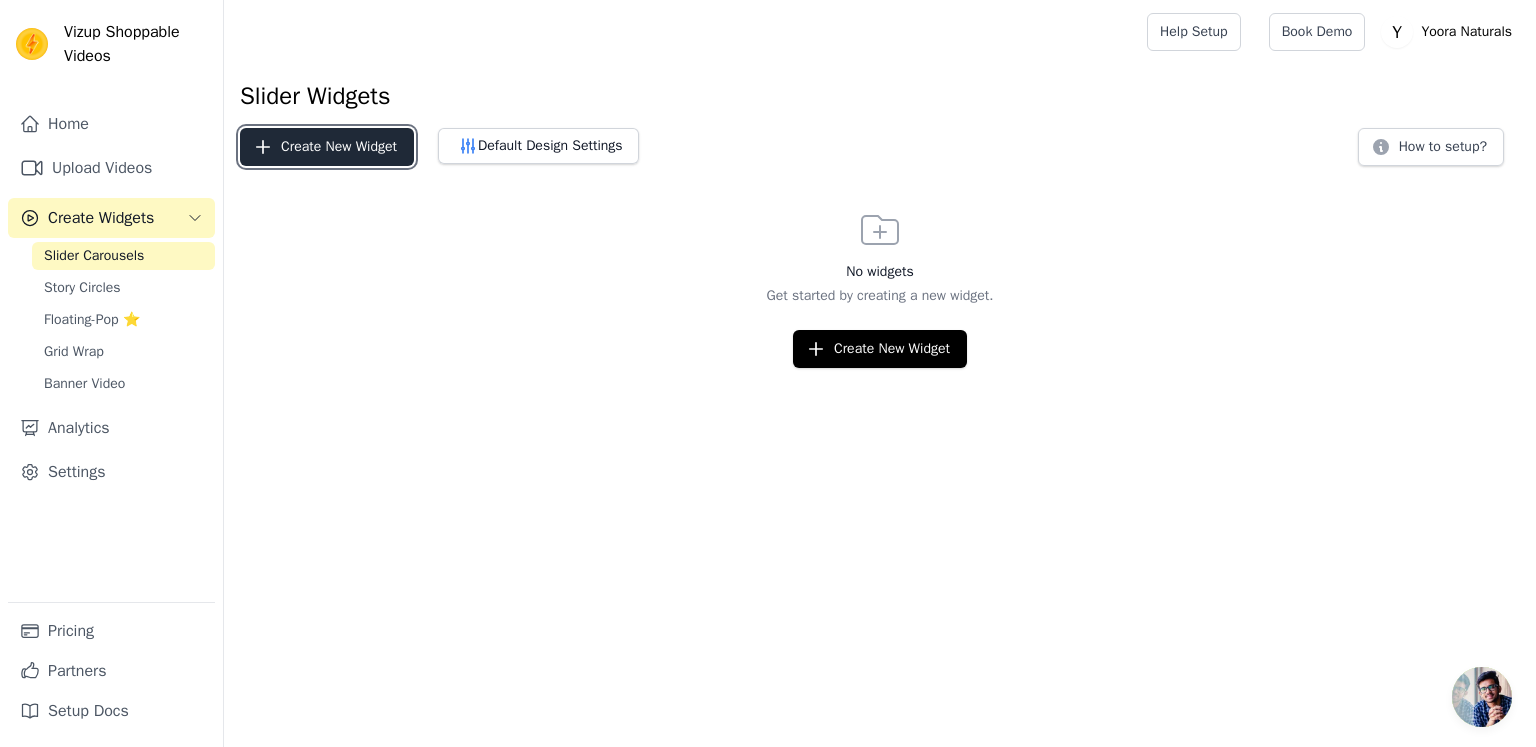 click on "Create New Widget" at bounding box center (327, 147) 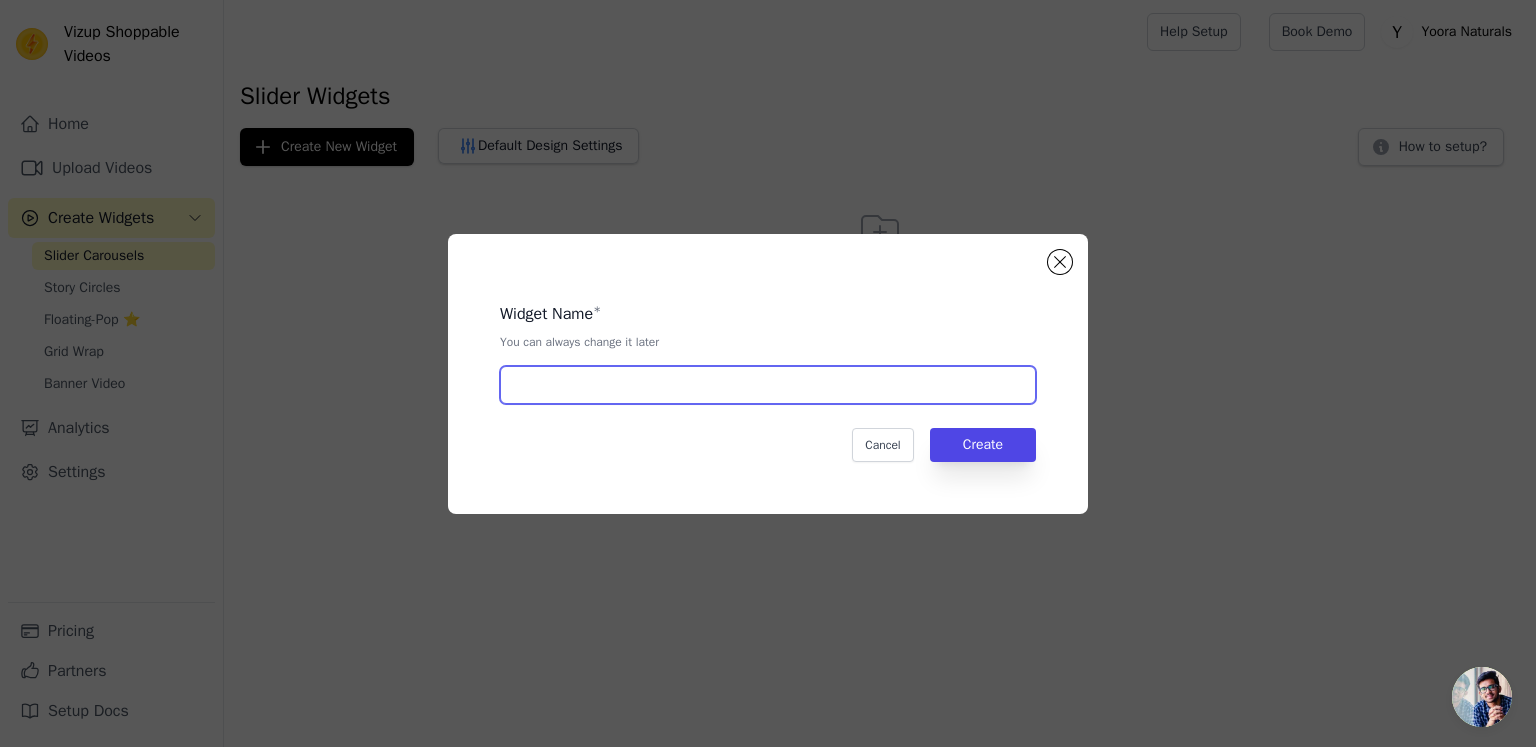 click at bounding box center [768, 385] 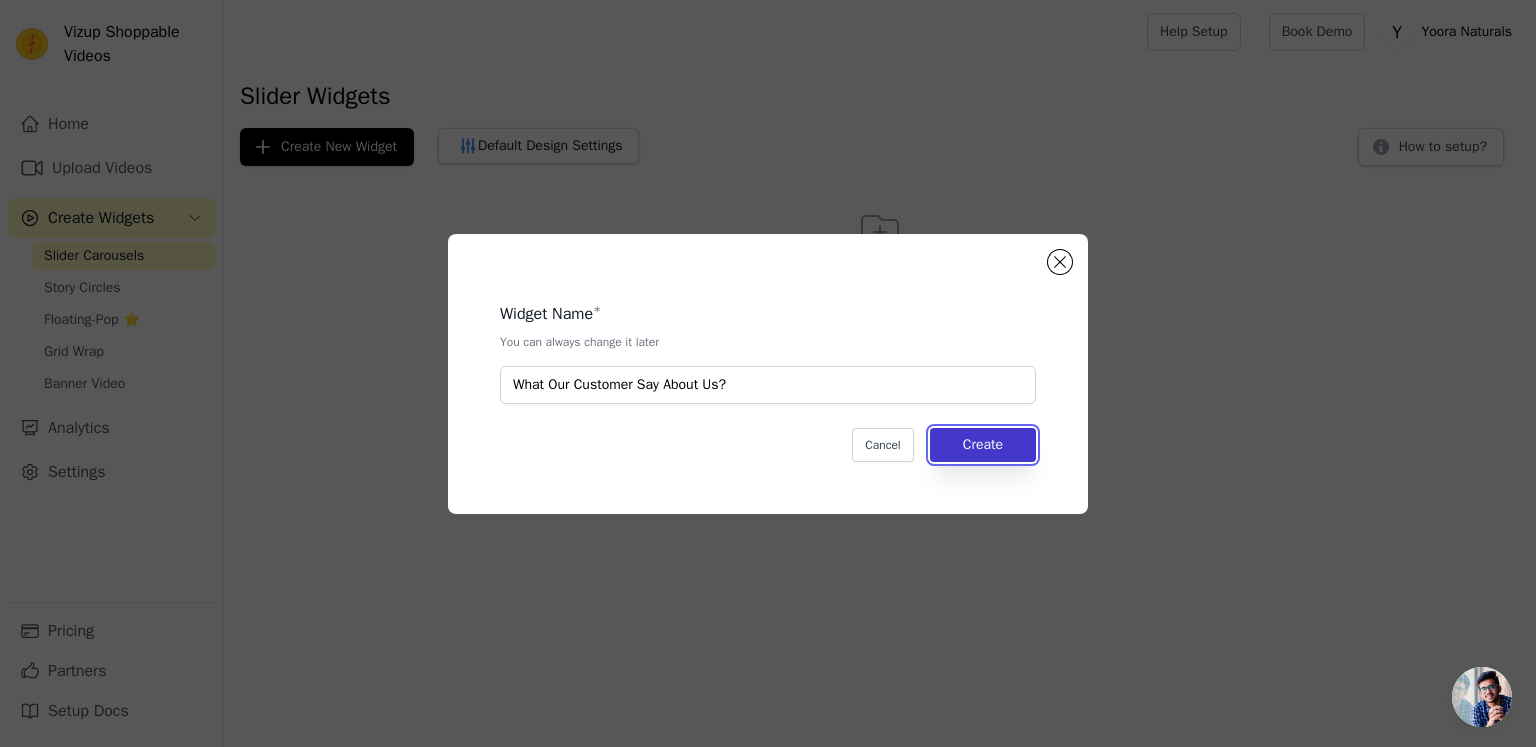 click on "Create" at bounding box center [983, 445] 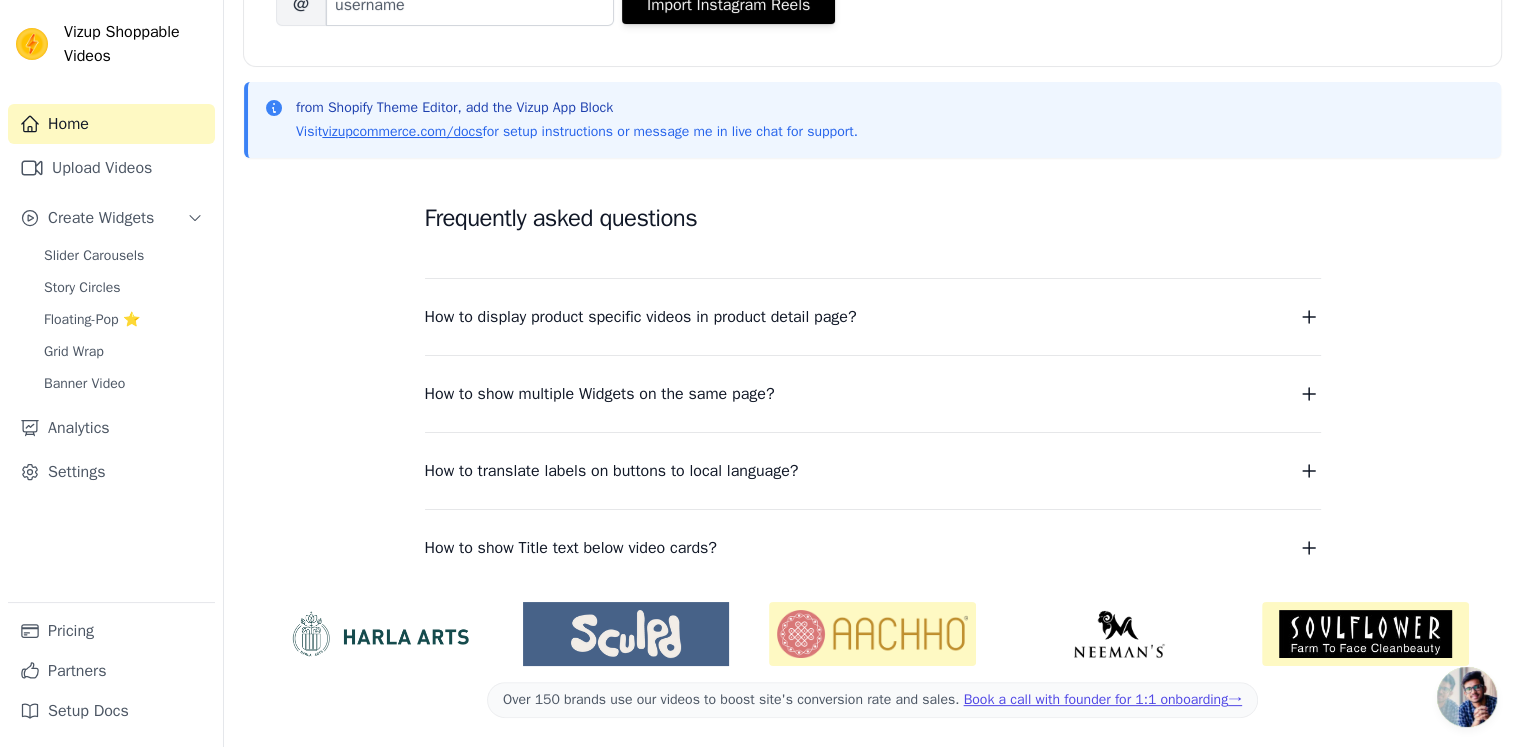scroll, scrollTop: 373, scrollLeft: 0, axis: vertical 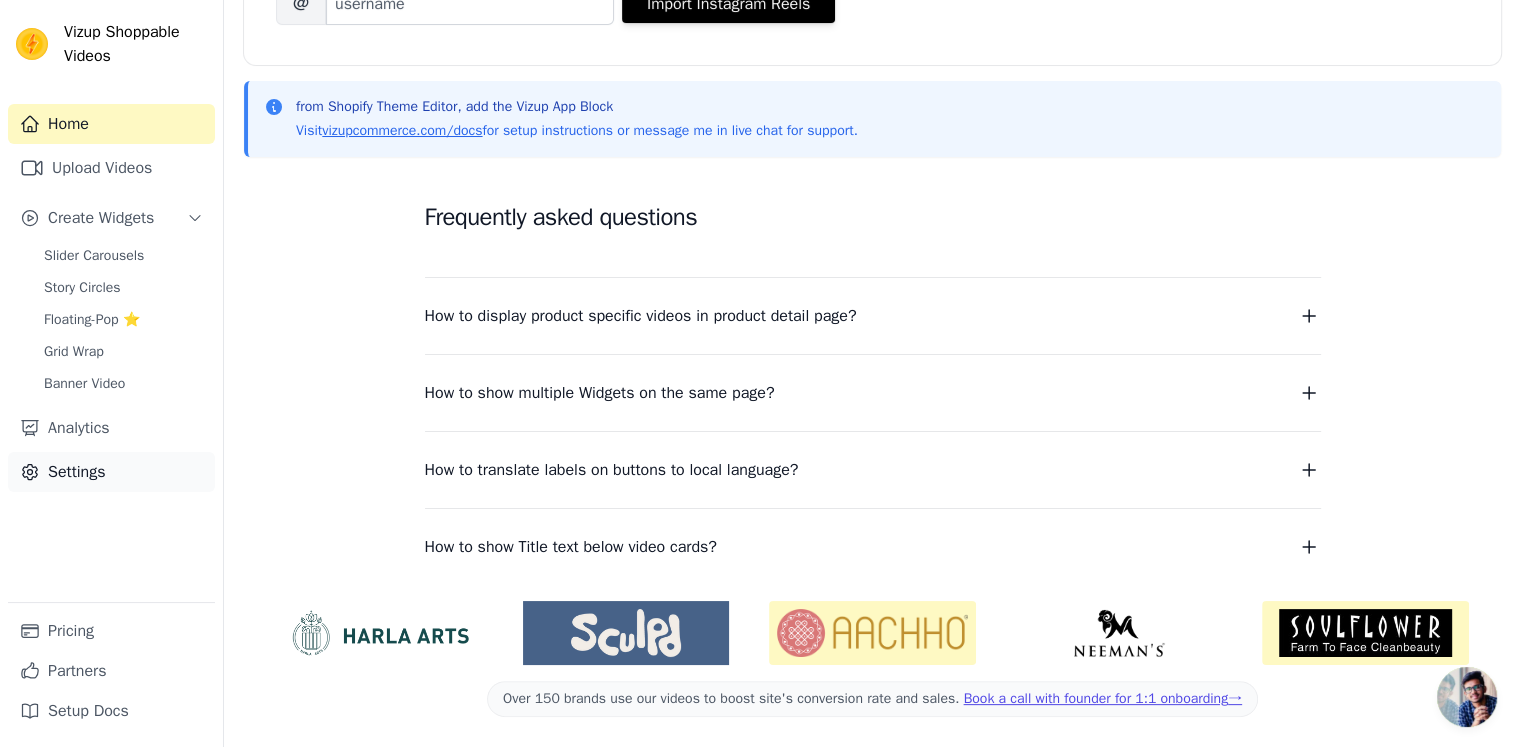 click on "Settings" at bounding box center [111, 472] 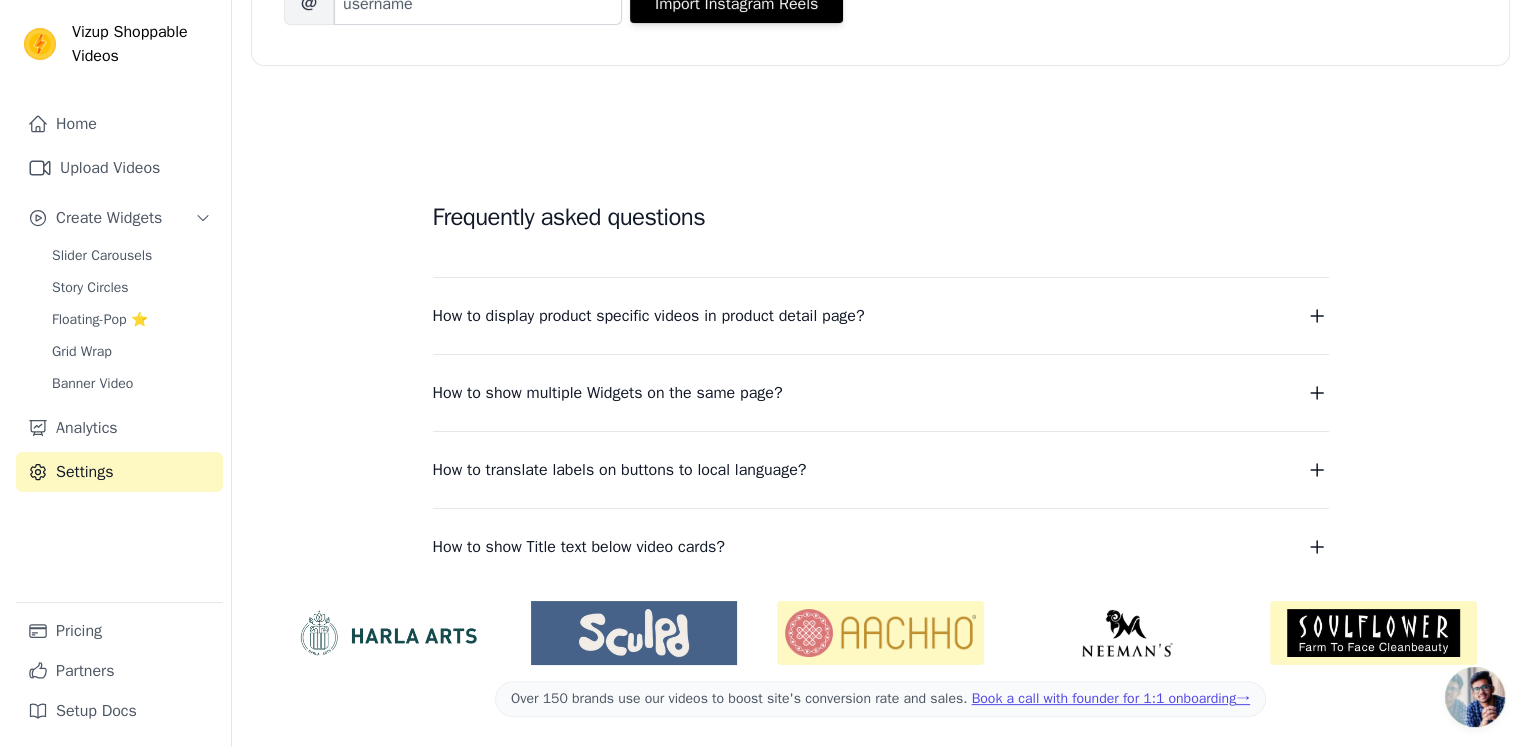 scroll, scrollTop: 0, scrollLeft: 0, axis: both 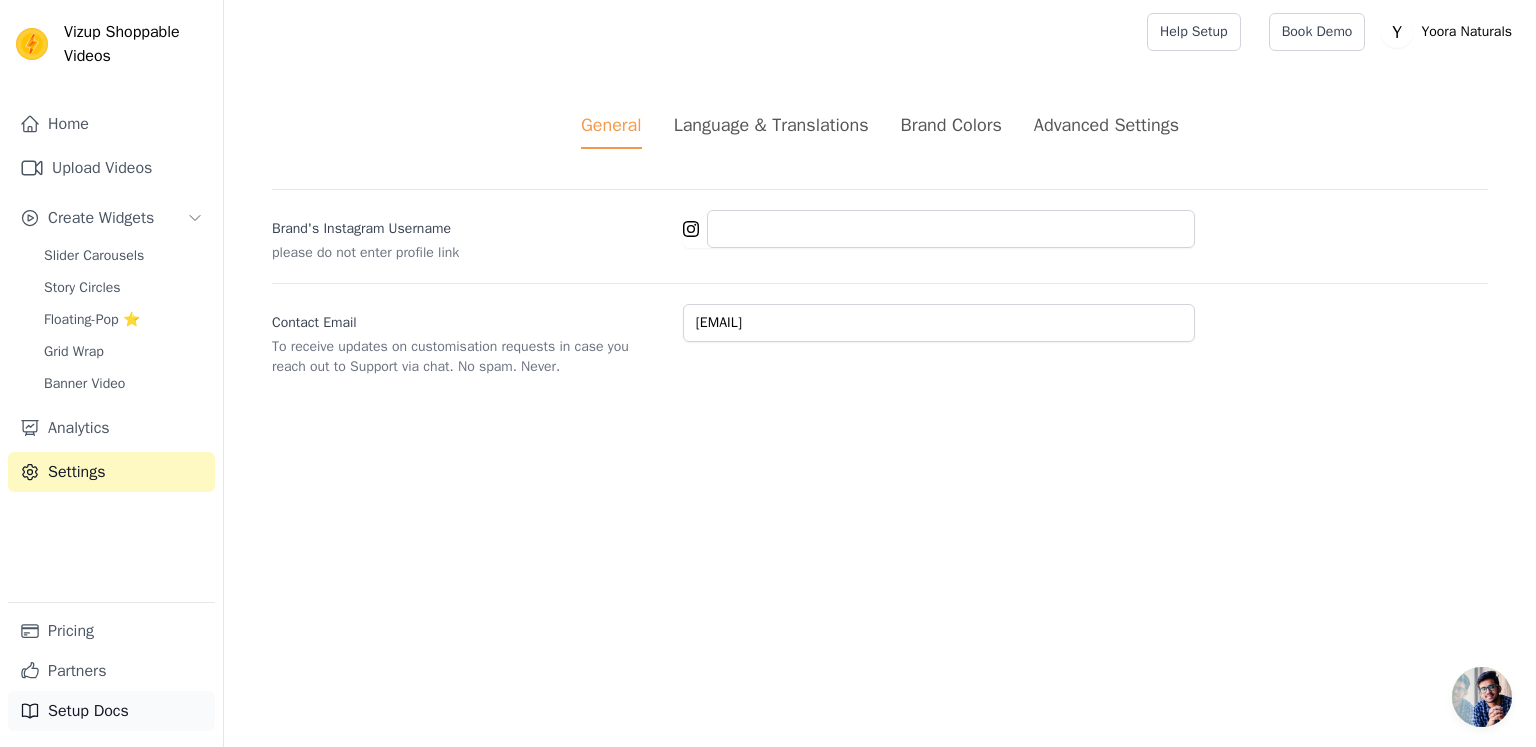 click on "Setup Docs" at bounding box center [111, 711] 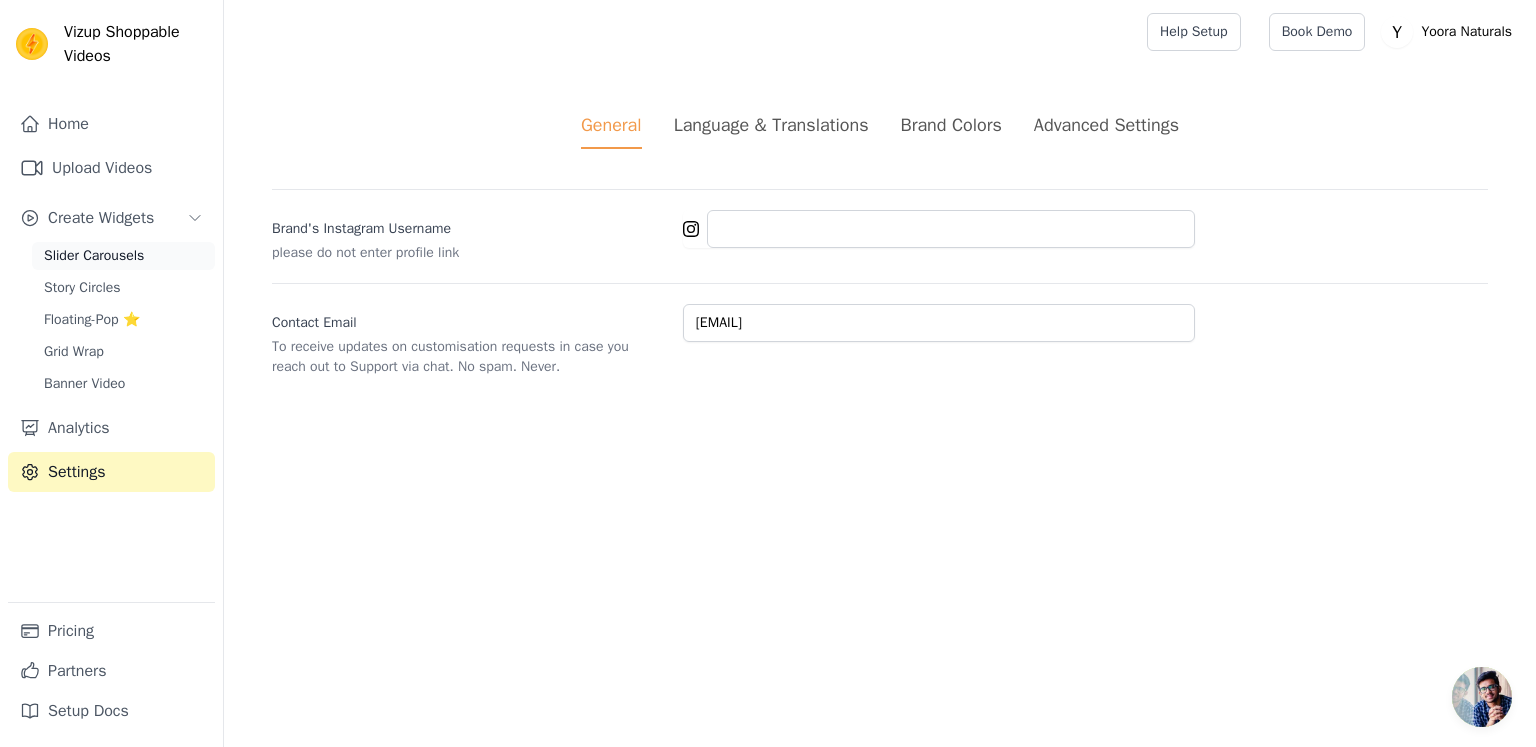 click on "Slider Carousels" at bounding box center [94, 256] 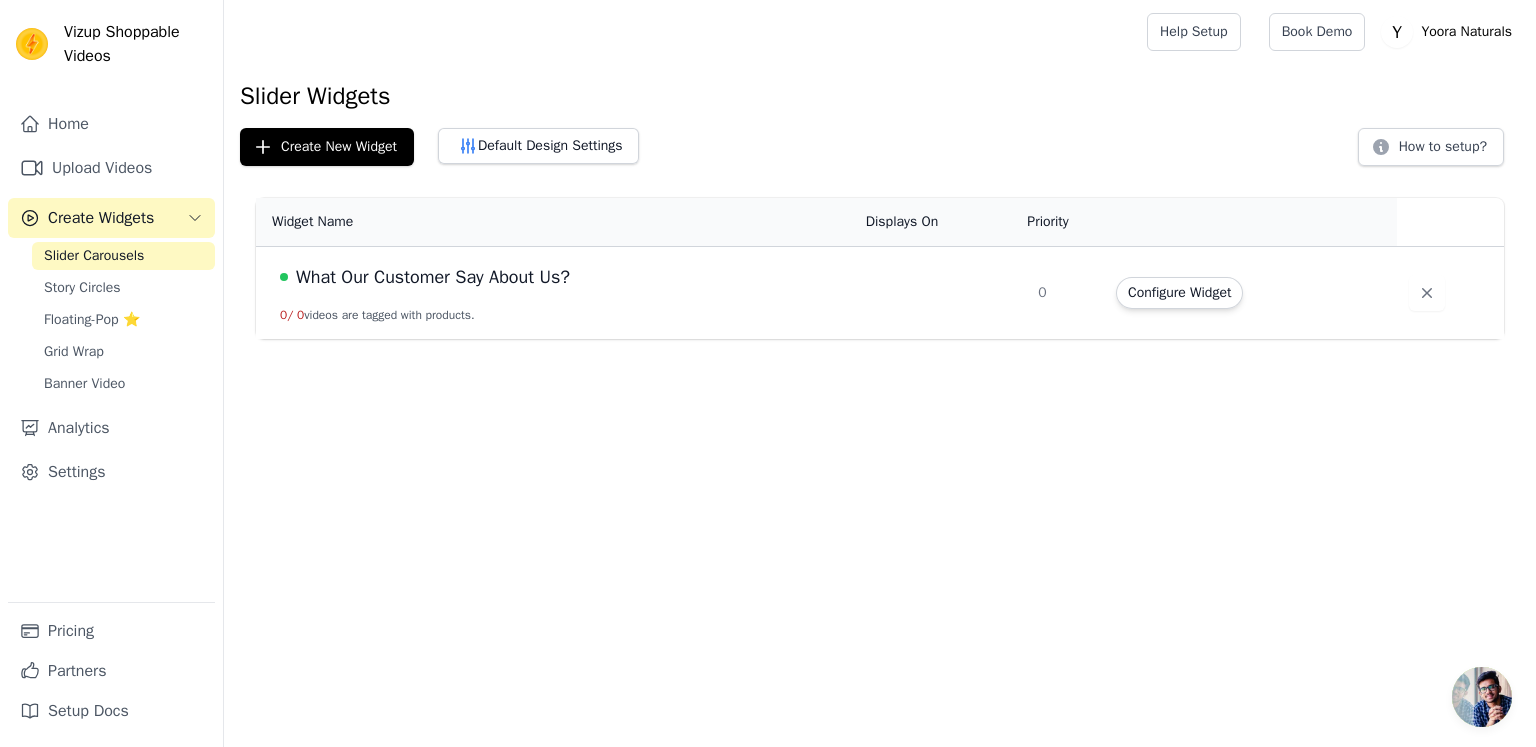 click on "What Our Customer Say About Us?" at bounding box center [433, 277] 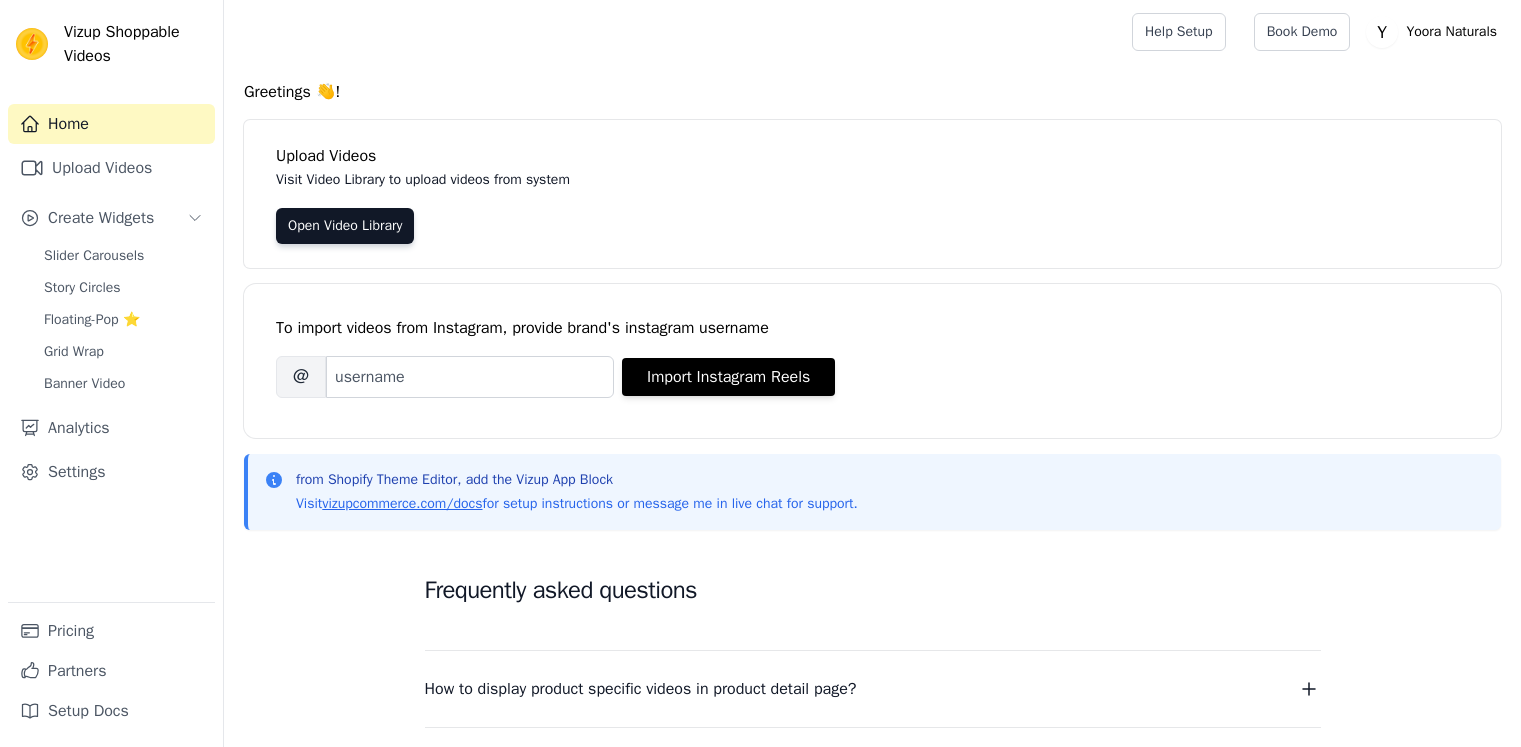 scroll, scrollTop: 0, scrollLeft: 0, axis: both 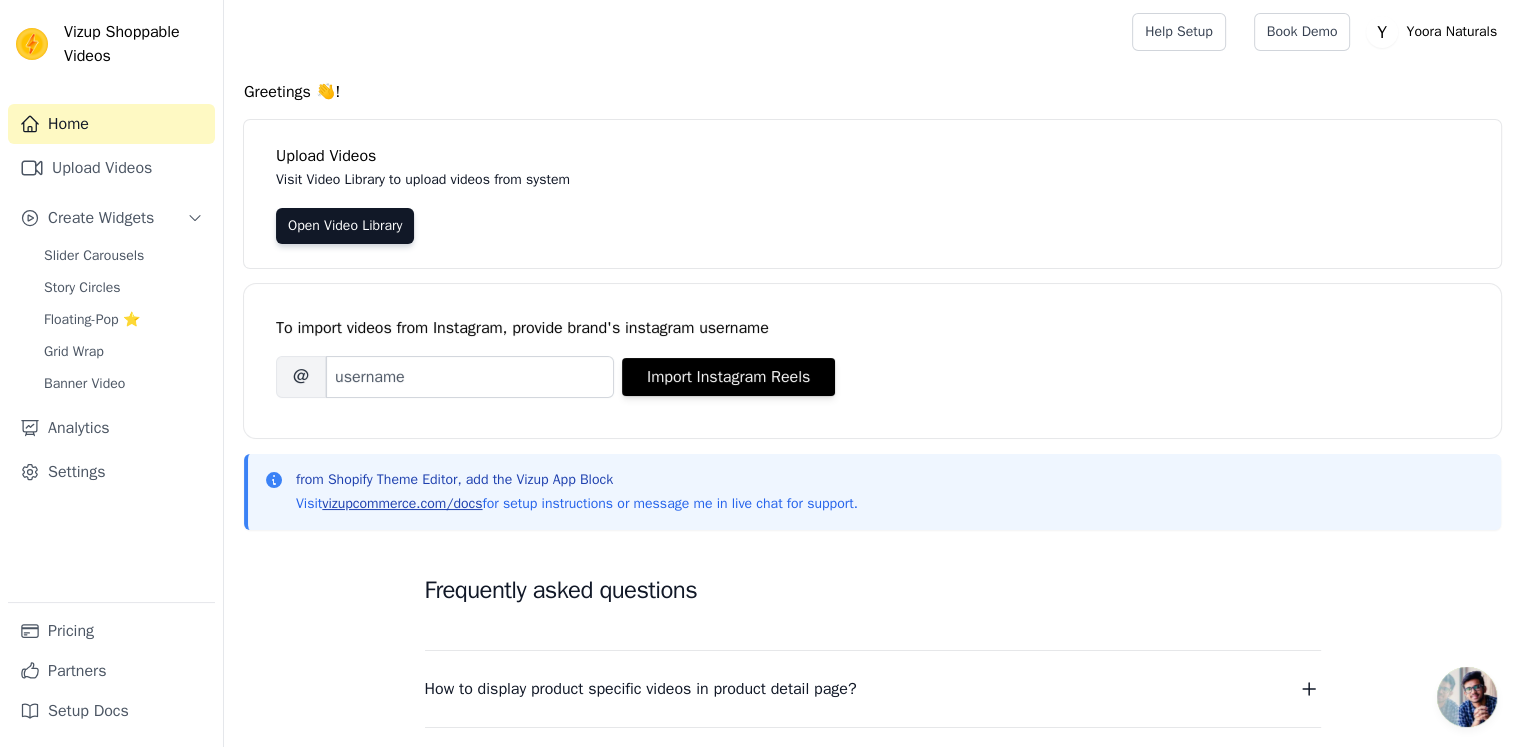 click on "vizupcommerce.com/docs" at bounding box center [402, 503] 